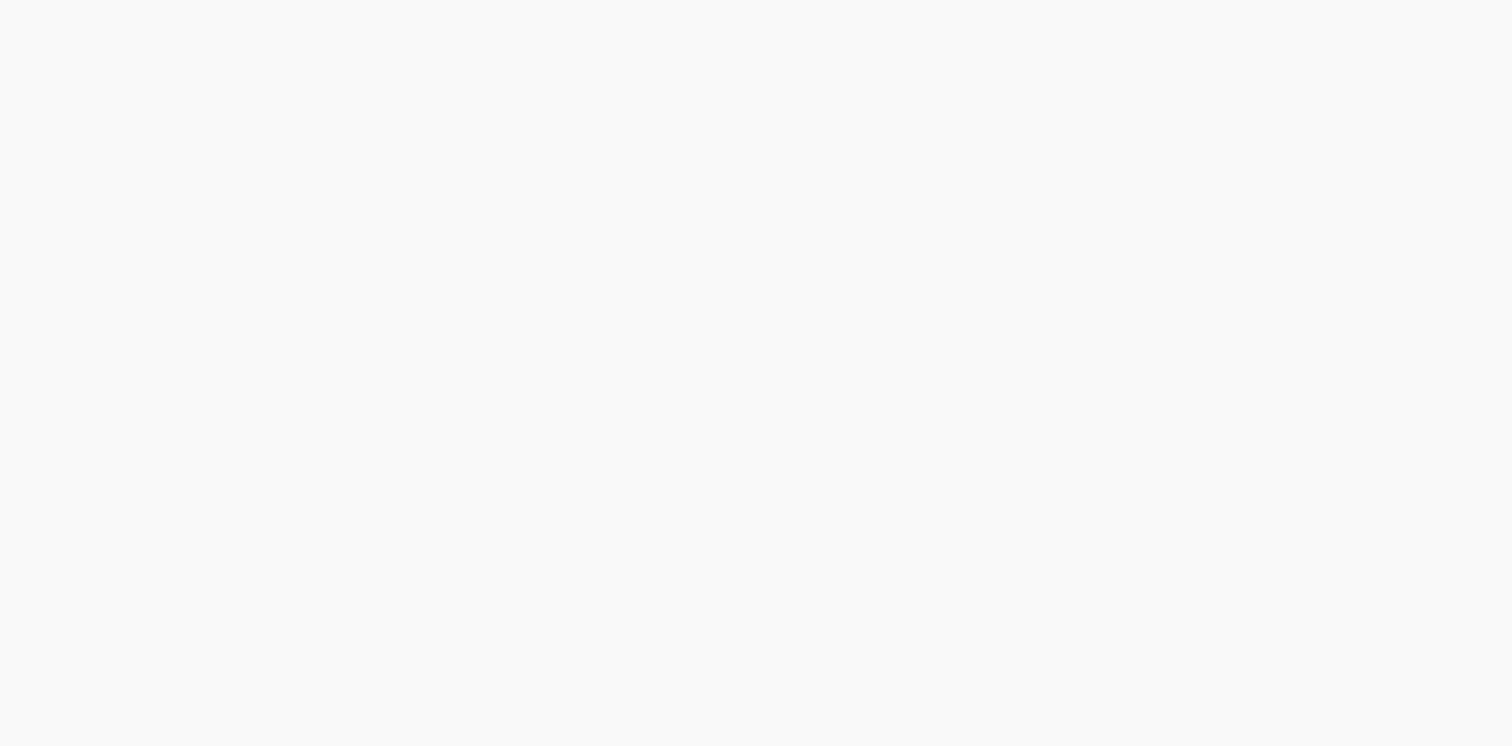 scroll, scrollTop: 0, scrollLeft: 0, axis: both 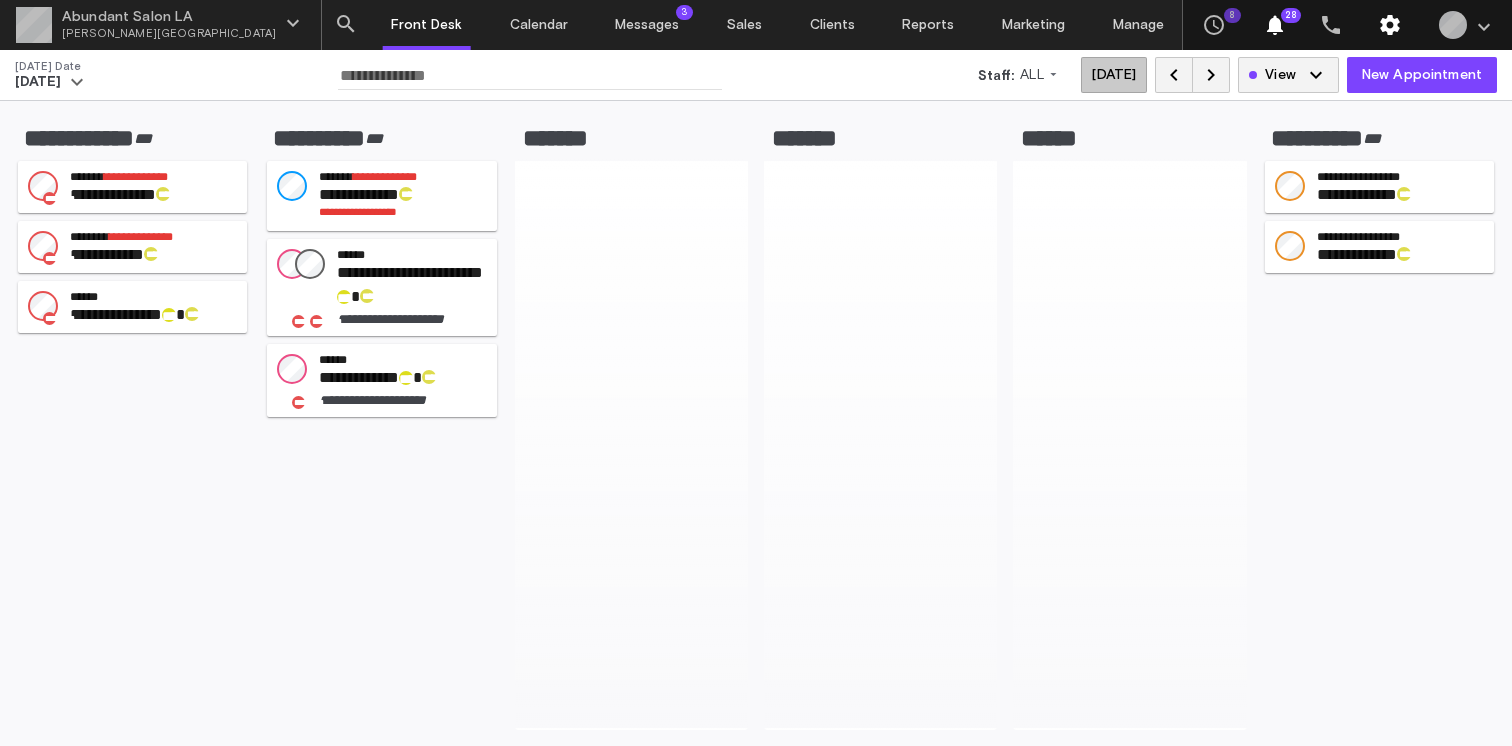 click on "settings" at bounding box center (1390, 25) 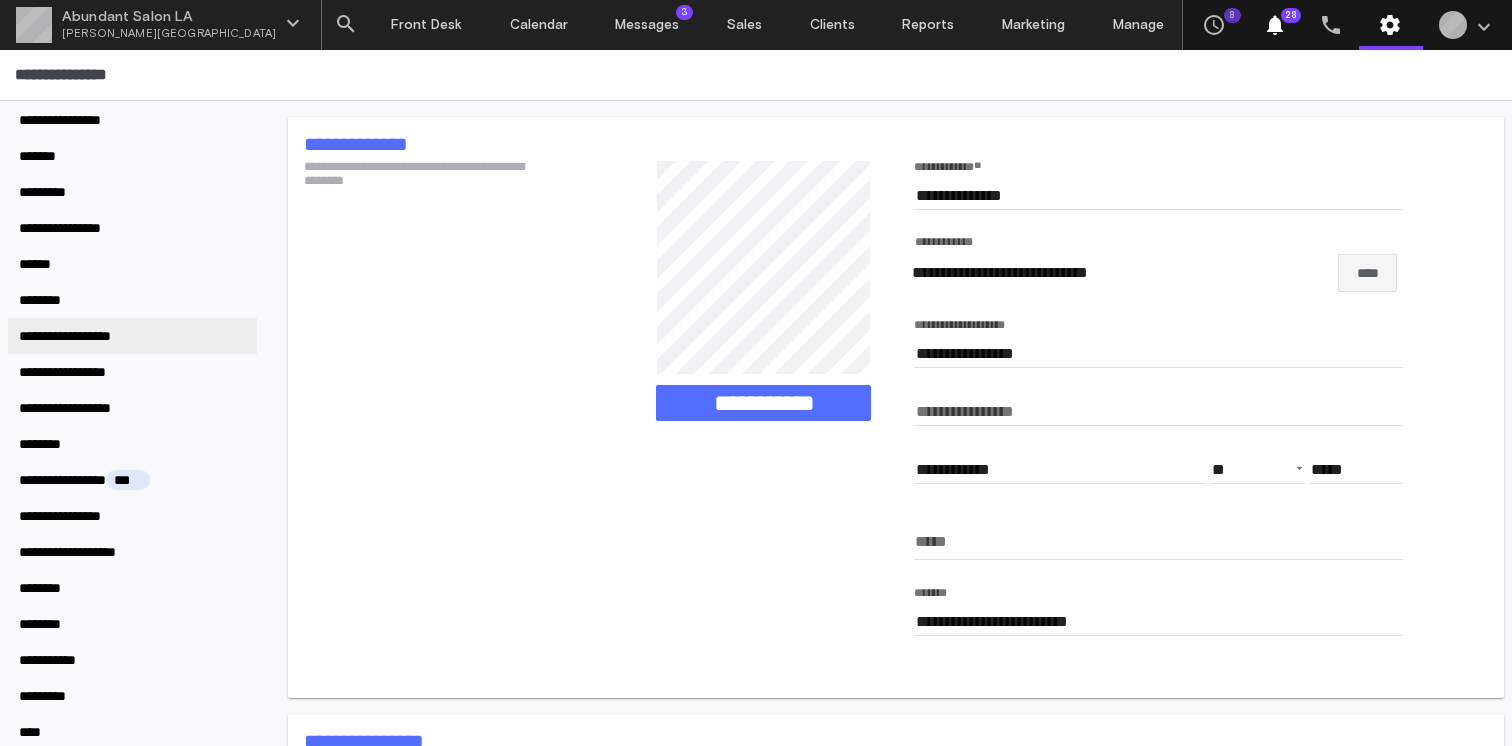 scroll, scrollTop: 343, scrollLeft: 0, axis: vertical 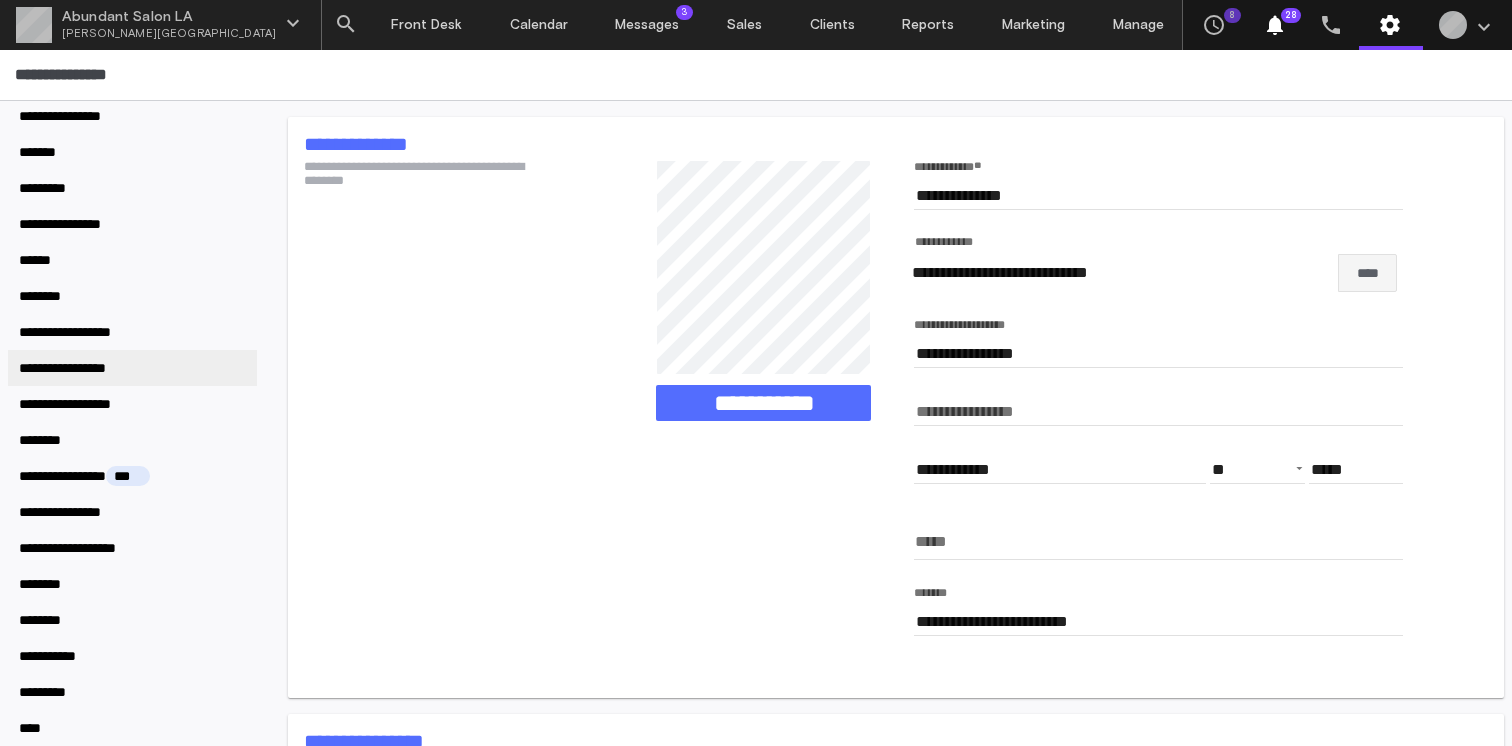 click on "**********" at bounding box center (79, 368) 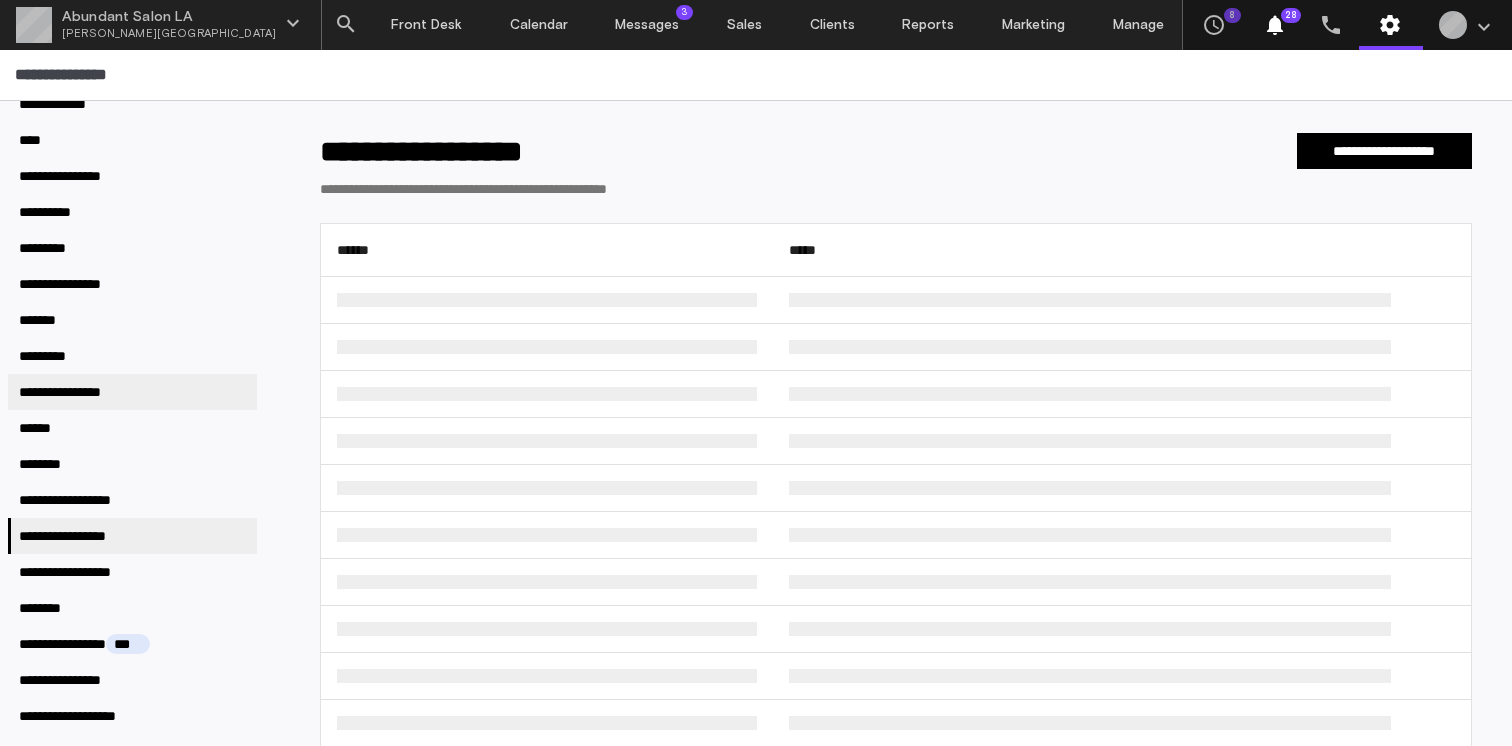 scroll, scrollTop: 154, scrollLeft: 0, axis: vertical 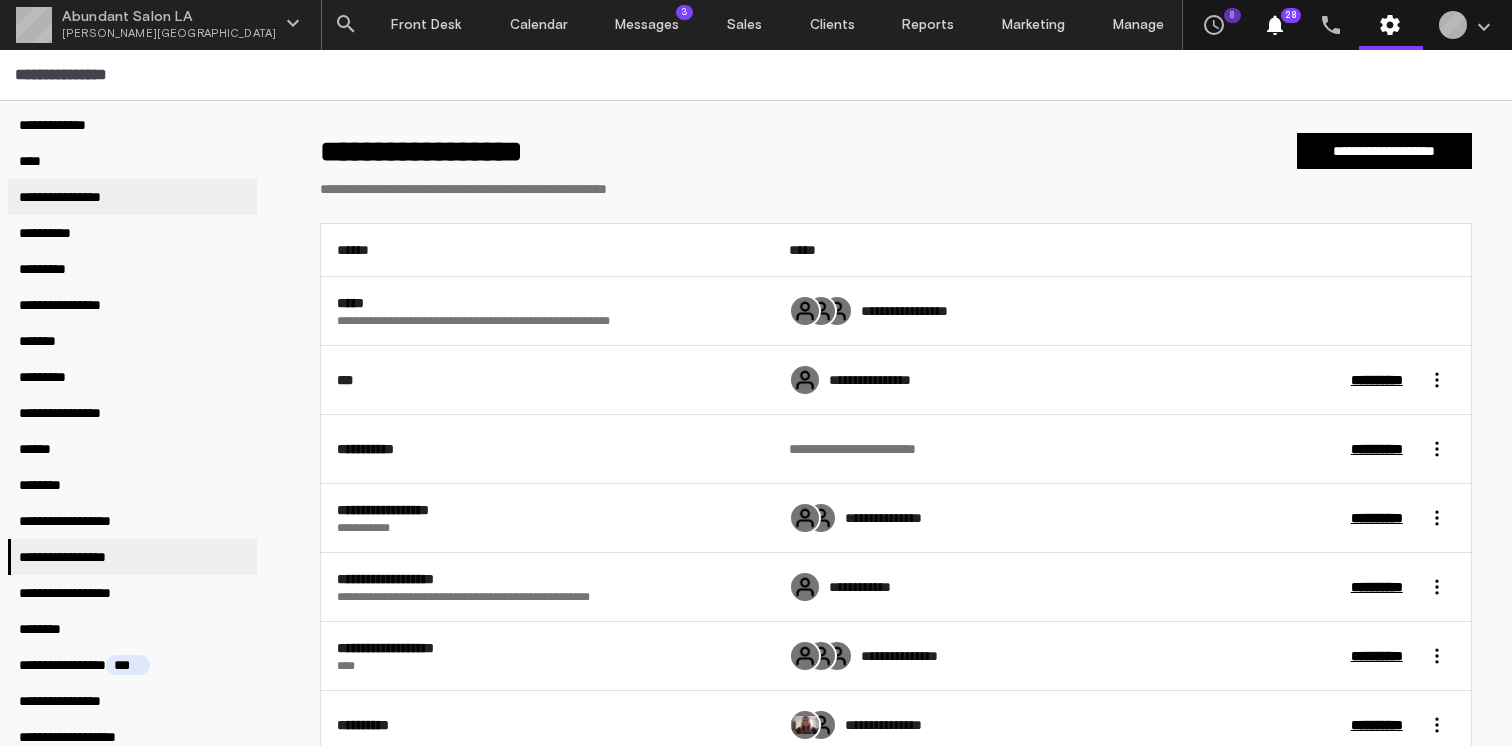 click on "**********" at bounding box center [76, 197] 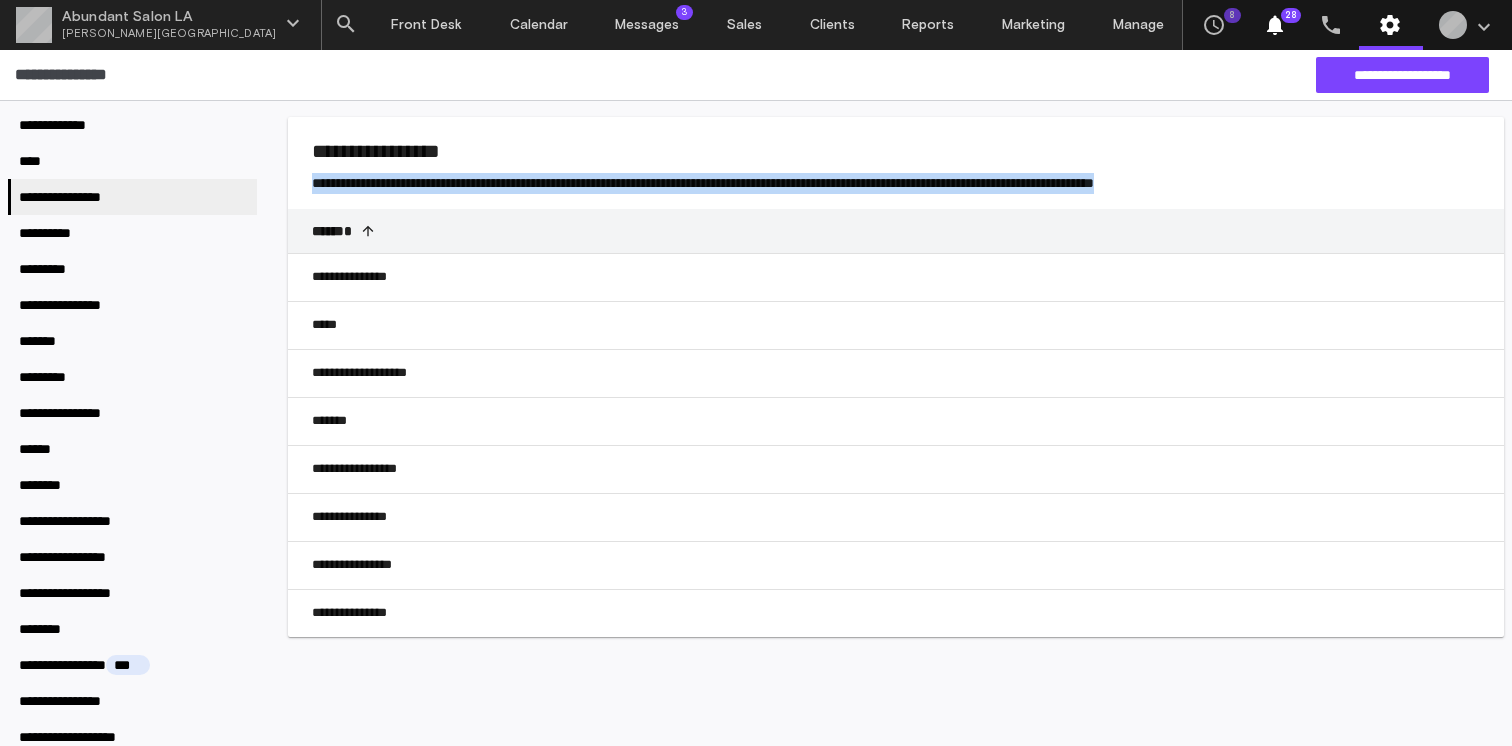 drag, startPoint x: 1311, startPoint y: 182, endPoint x: 310, endPoint y: 189, distance: 1001.0245 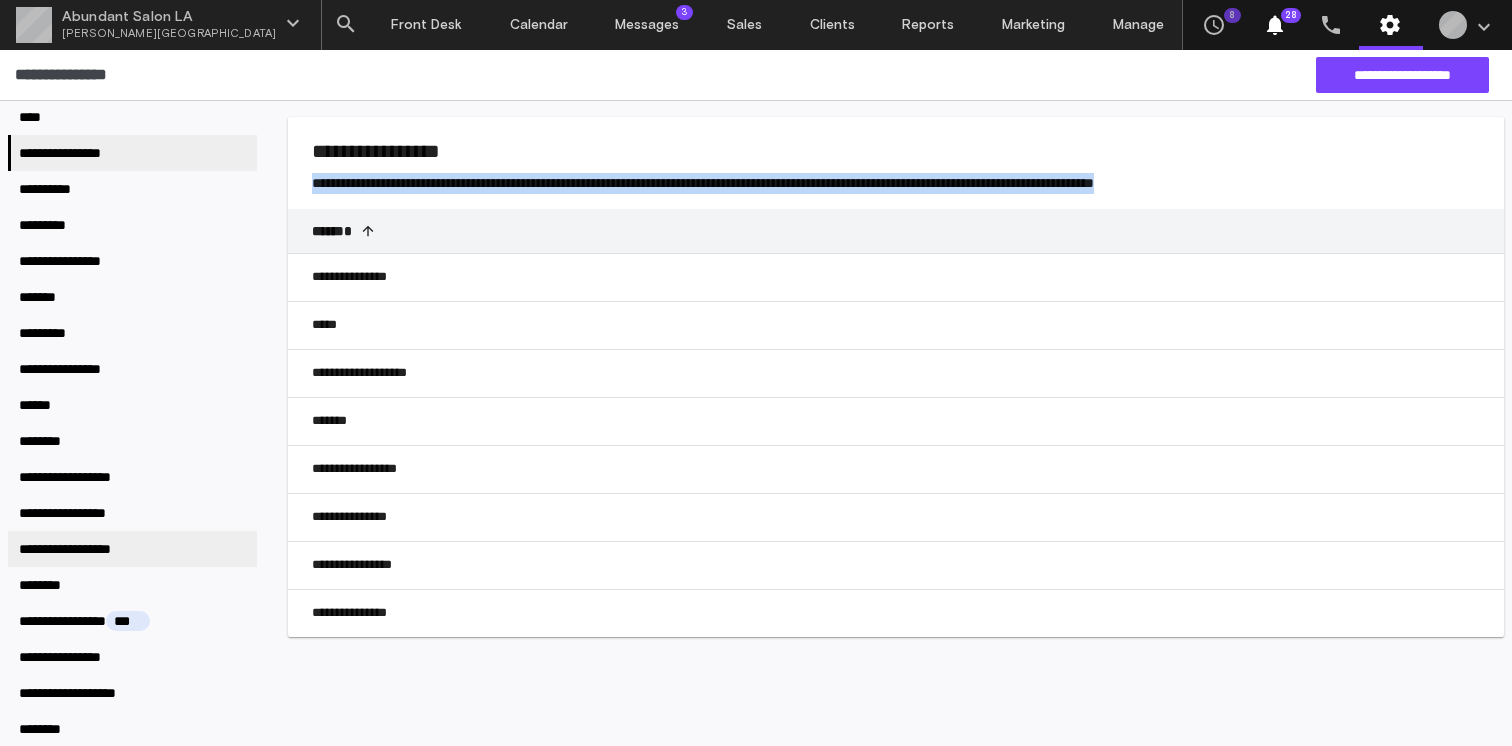 scroll, scrollTop: 205, scrollLeft: 0, axis: vertical 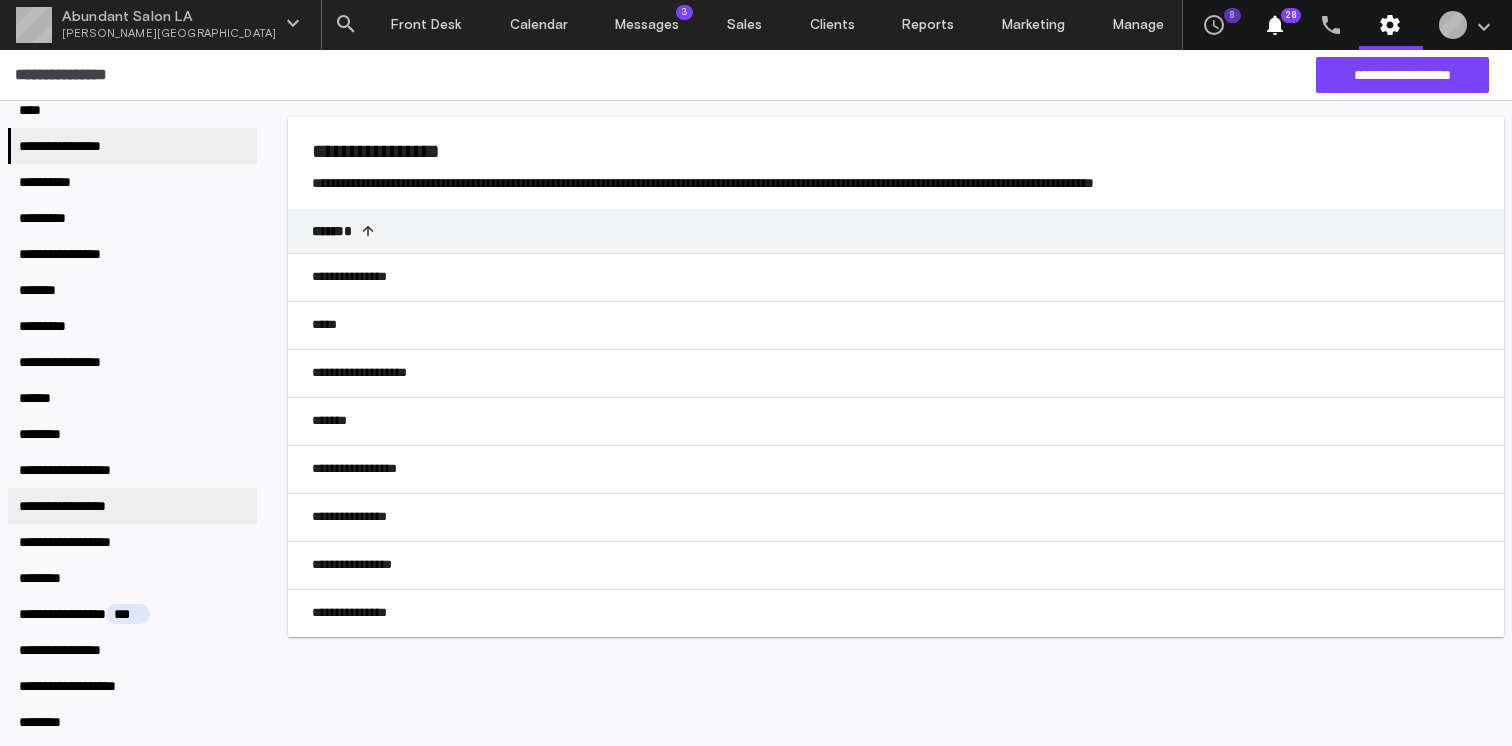 click on "**********" at bounding box center (79, 506) 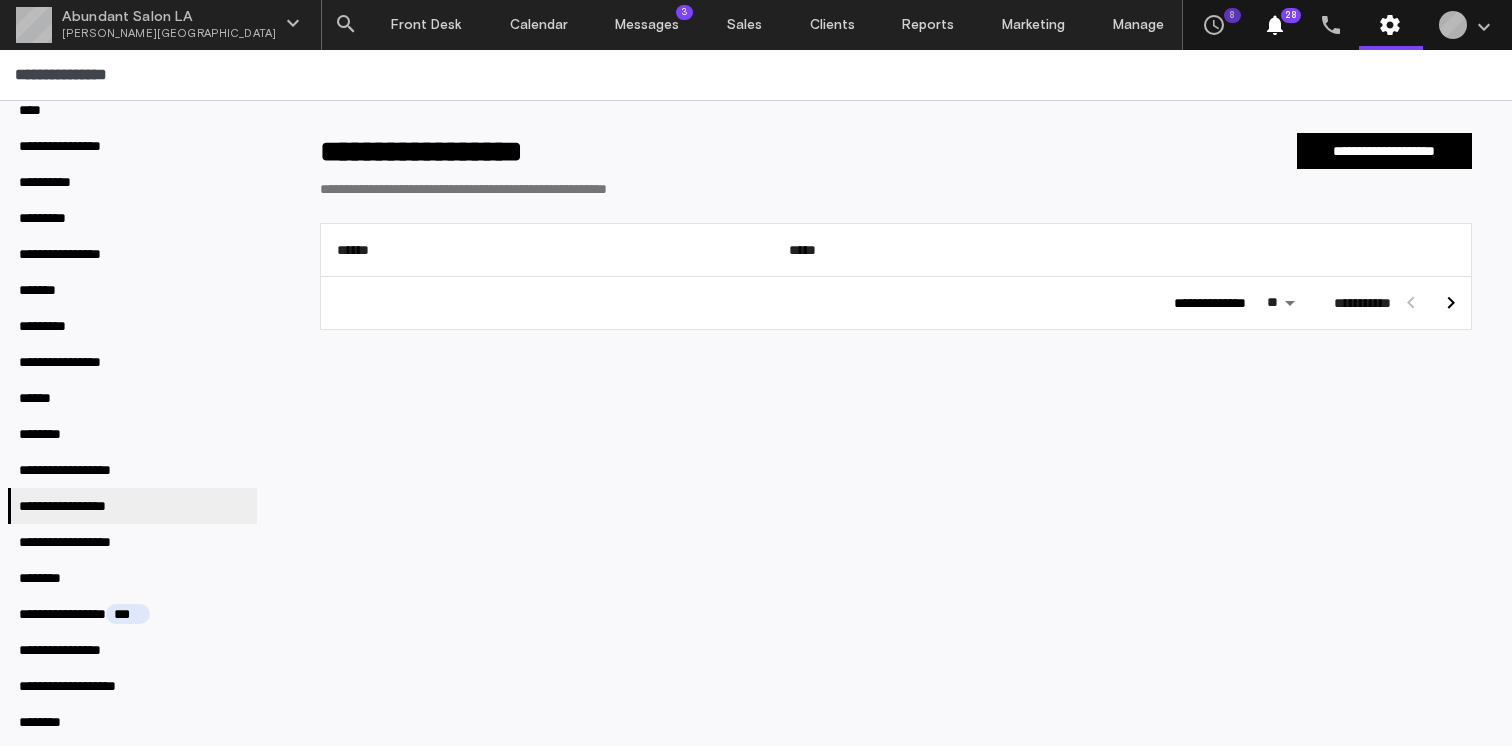 scroll, scrollTop: 0, scrollLeft: 0, axis: both 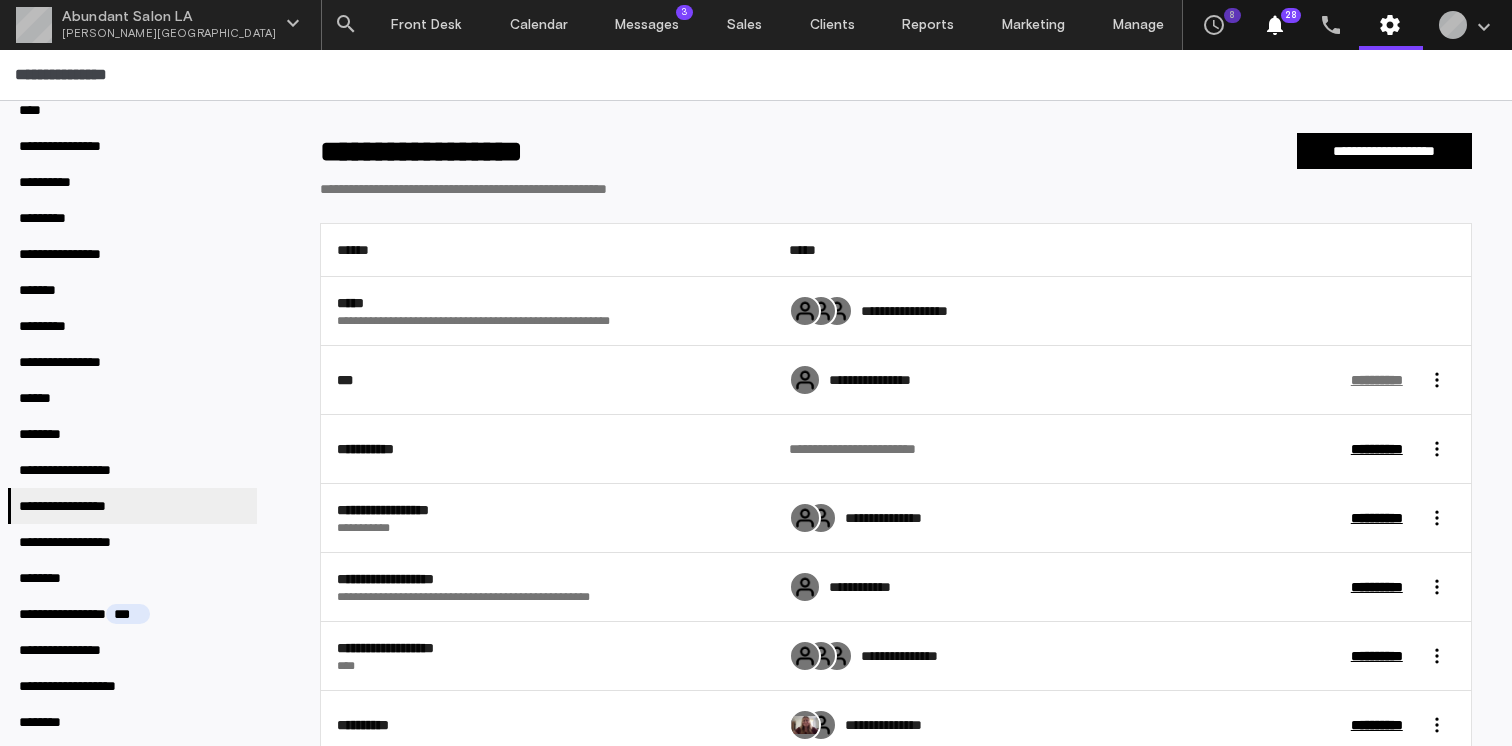 click on "**********" at bounding box center (1377, 380) 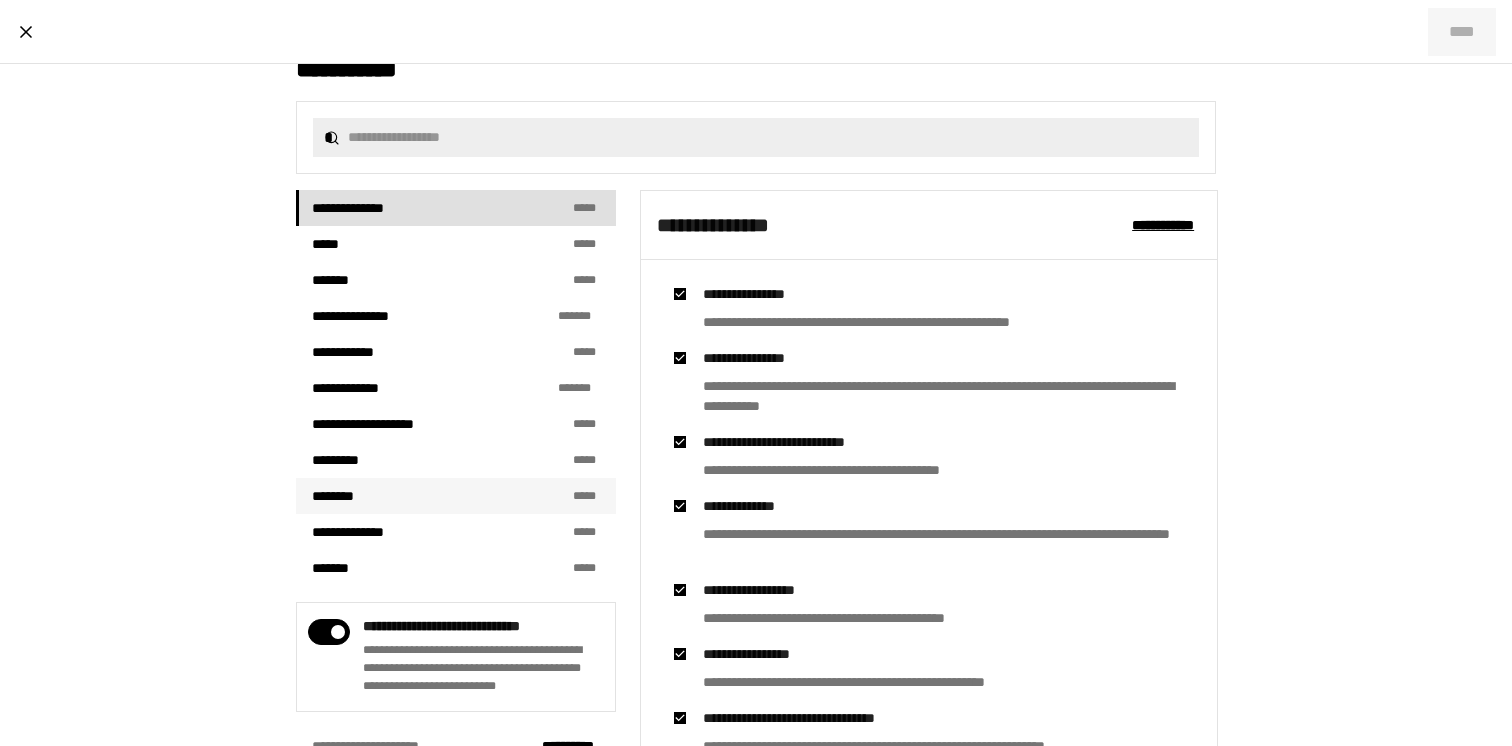 scroll, scrollTop: 398, scrollLeft: 0, axis: vertical 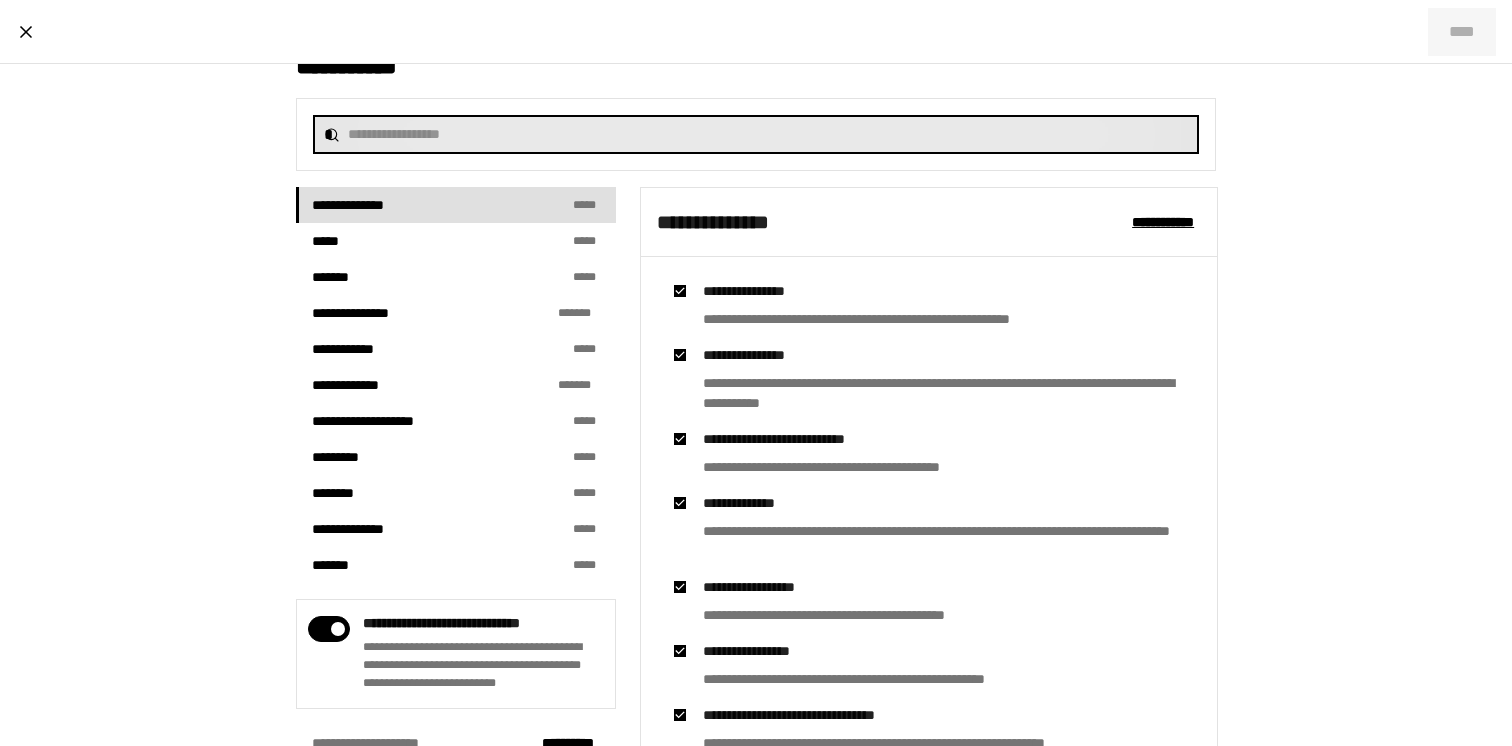 click at bounding box center (768, 135) 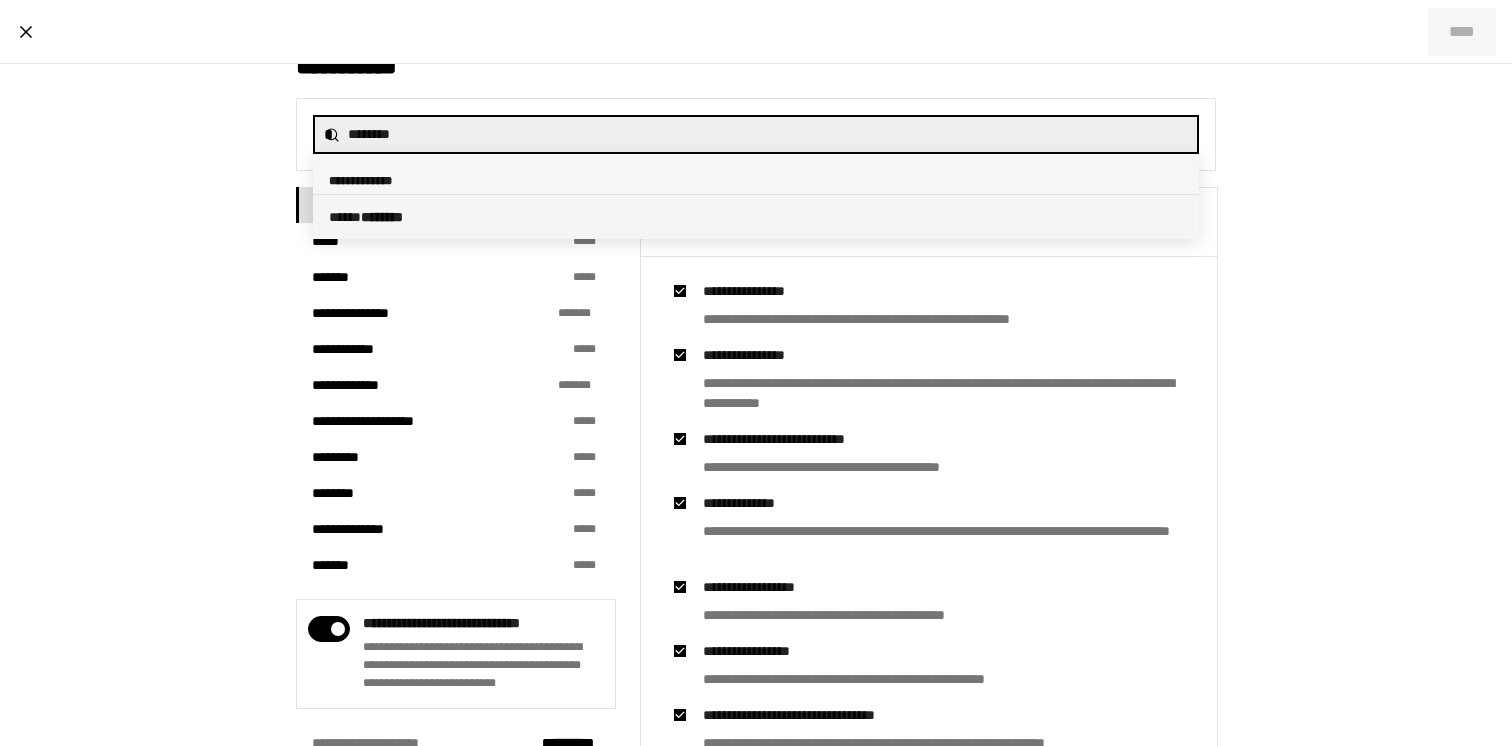 type on "********" 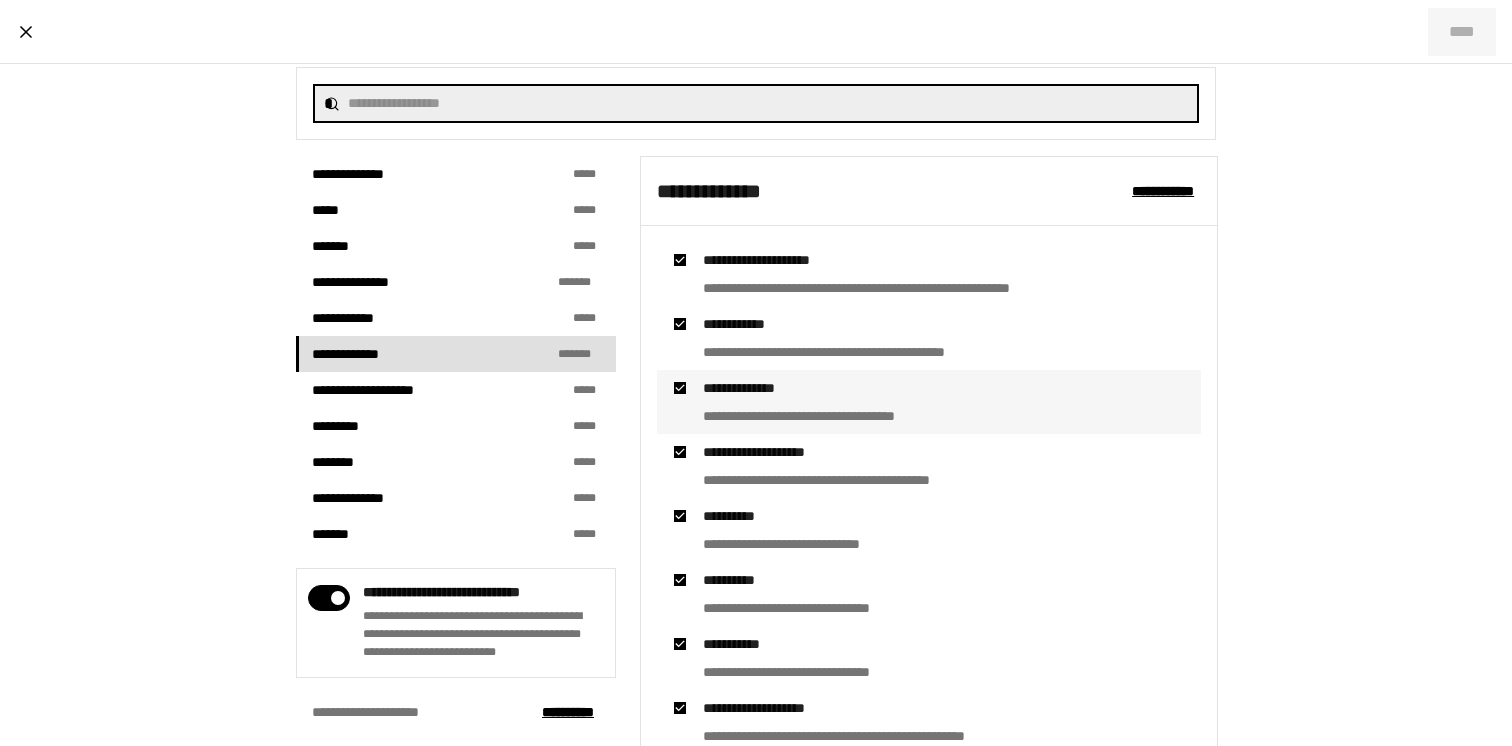 scroll, scrollTop: 427, scrollLeft: 0, axis: vertical 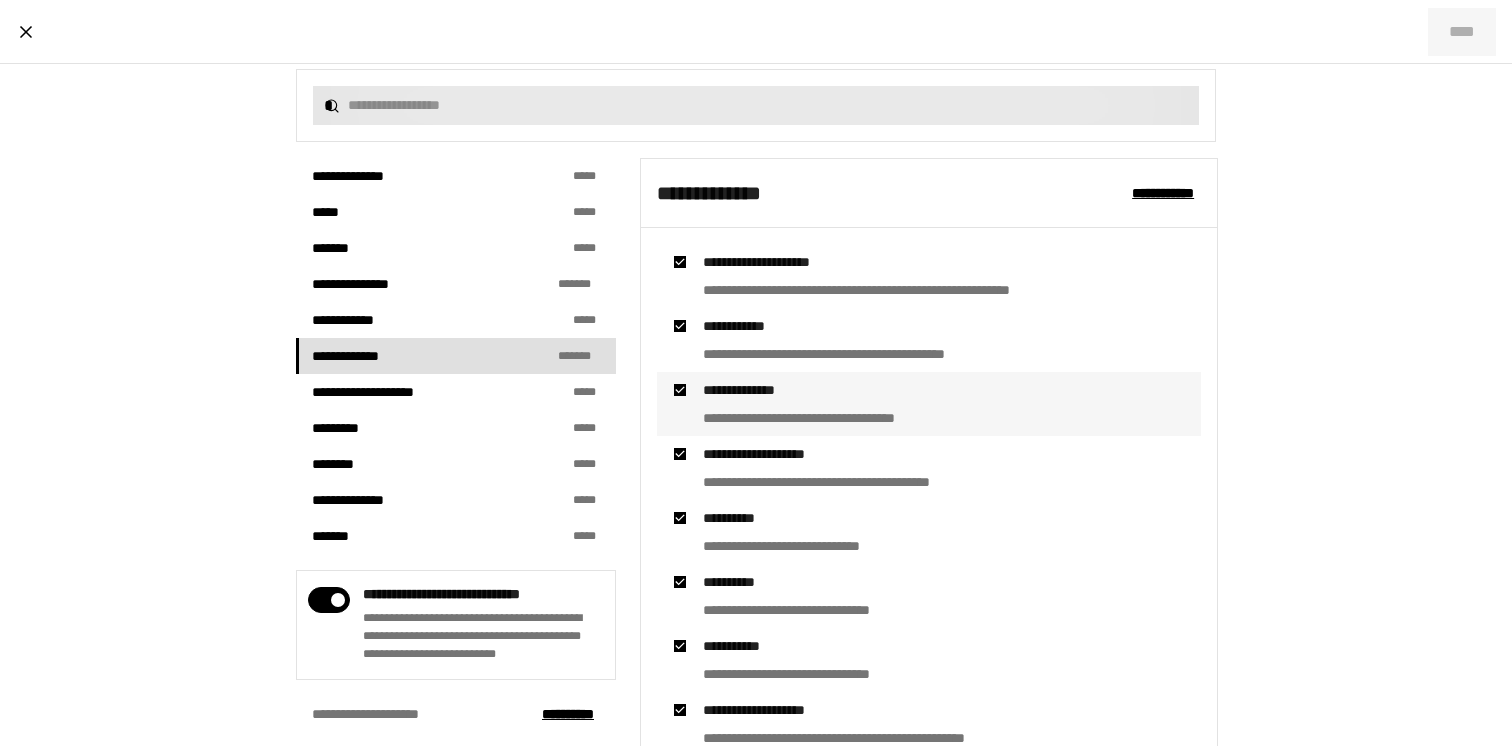 click on "*" at bounding box center [756, 105] 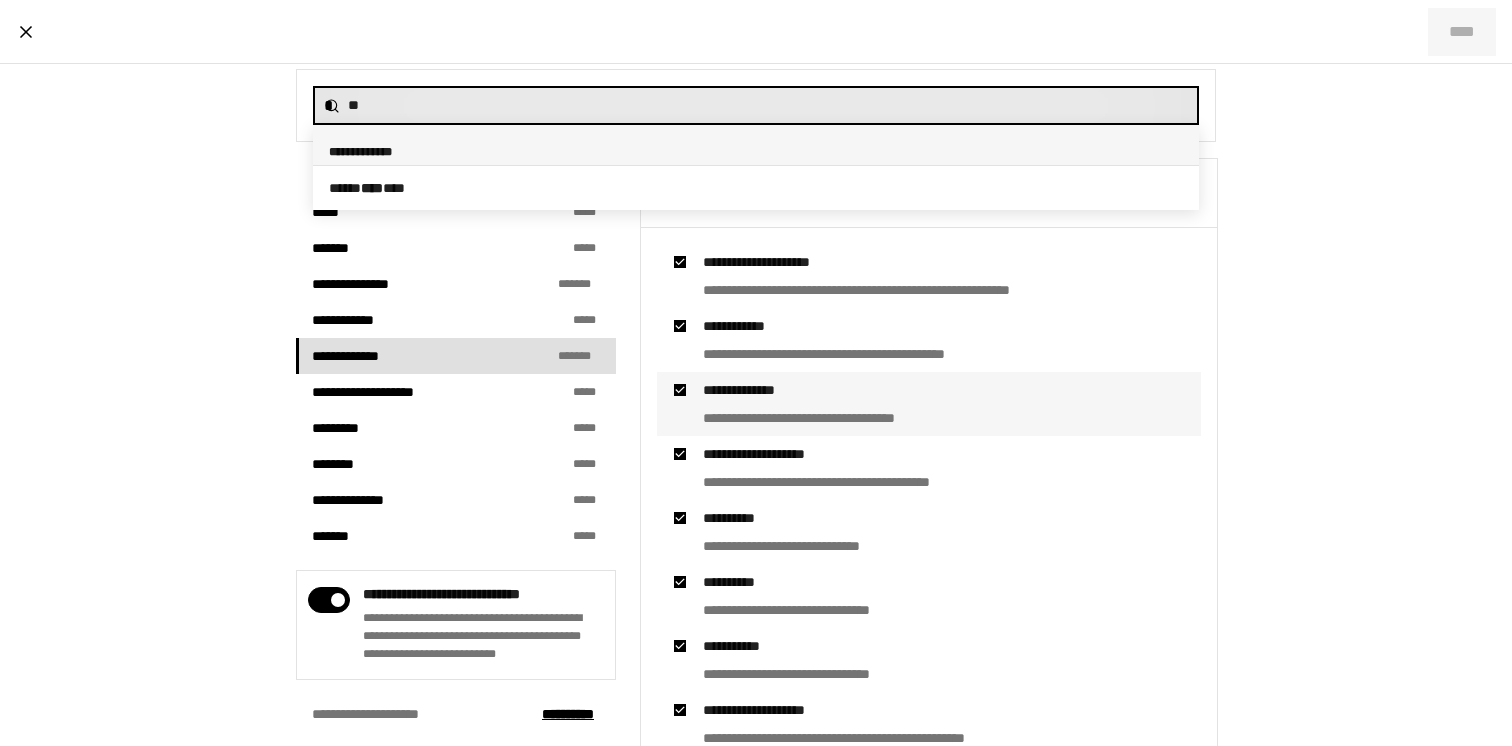 type on "*" 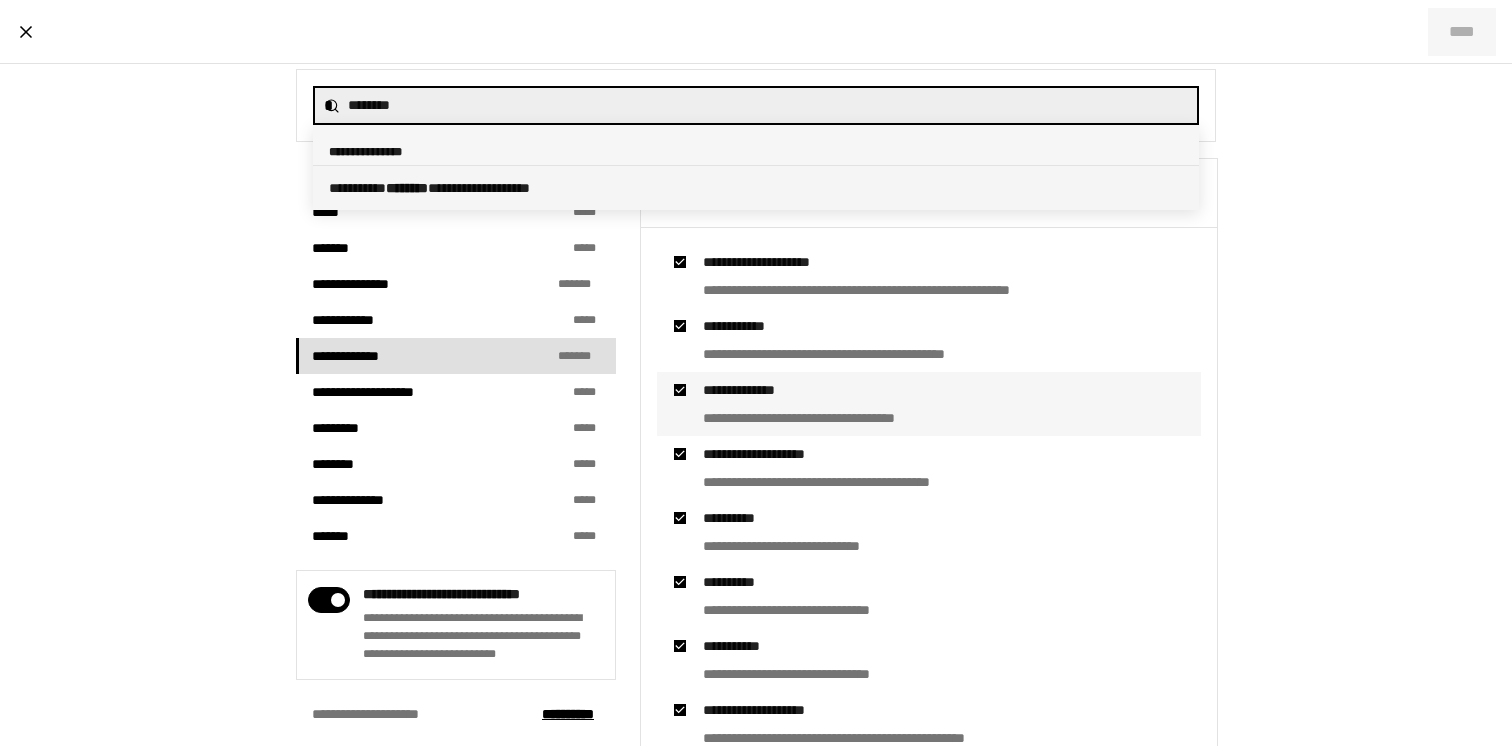 type on "********" 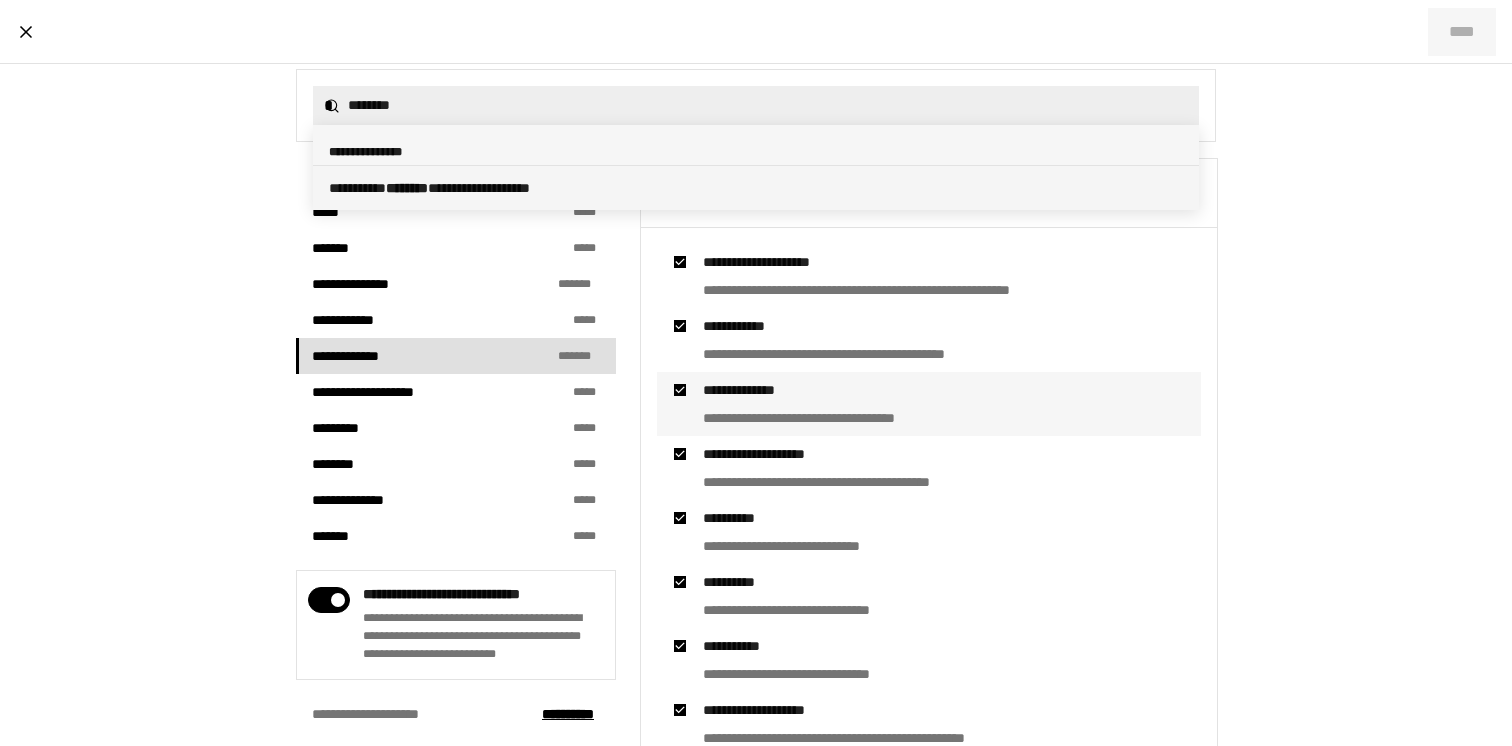 click on "**********" at bounding box center (756, 188) 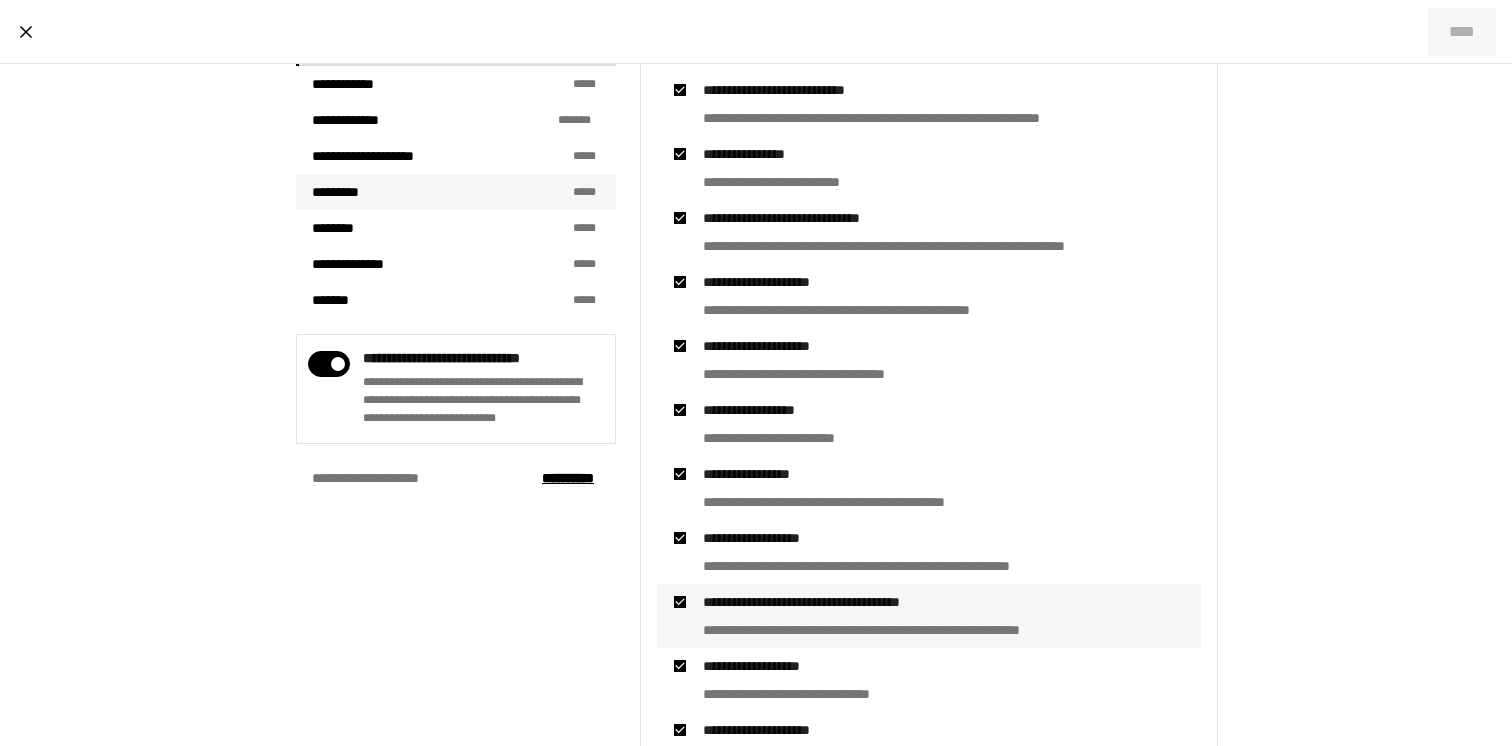 click on "********* * * *" at bounding box center (456, 192) 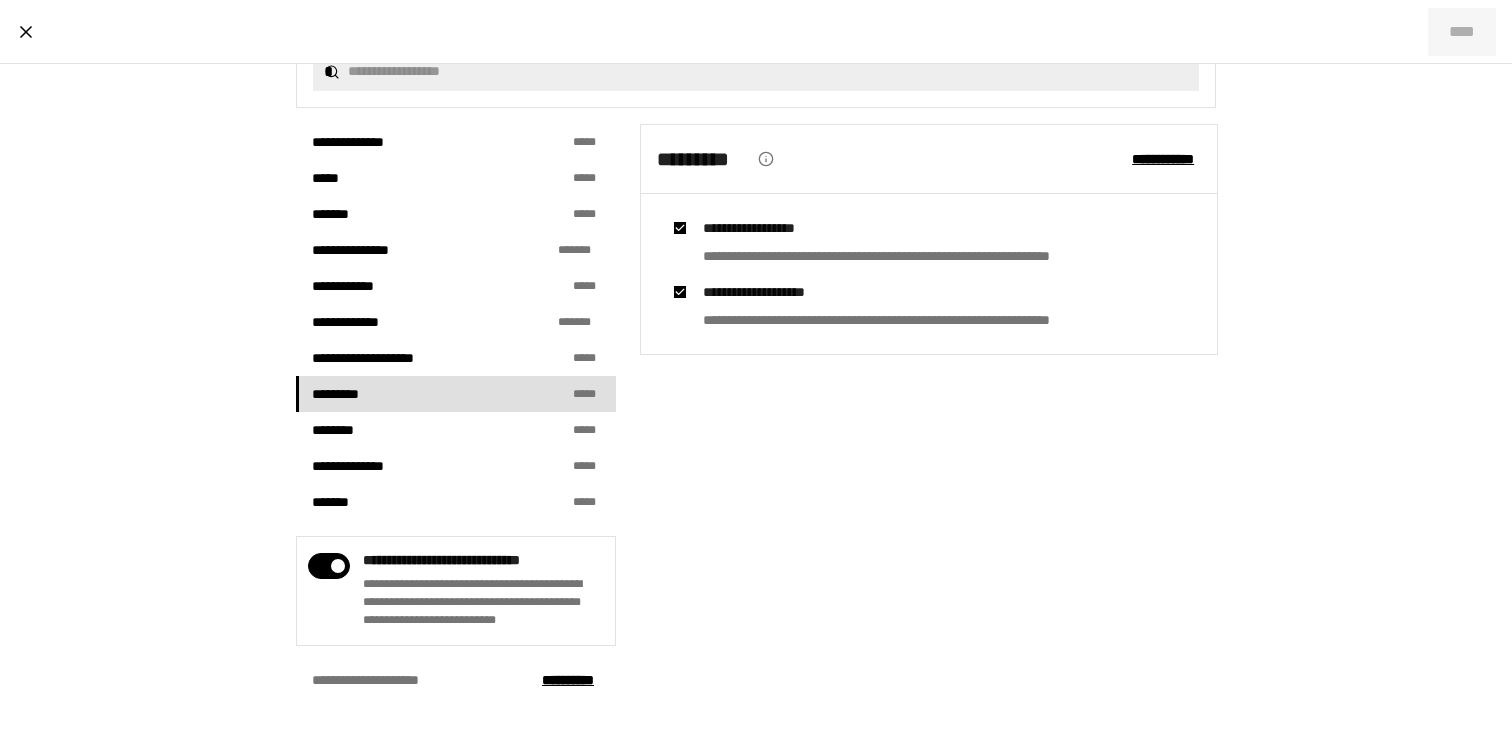 scroll, scrollTop: 461, scrollLeft: 0, axis: vertical 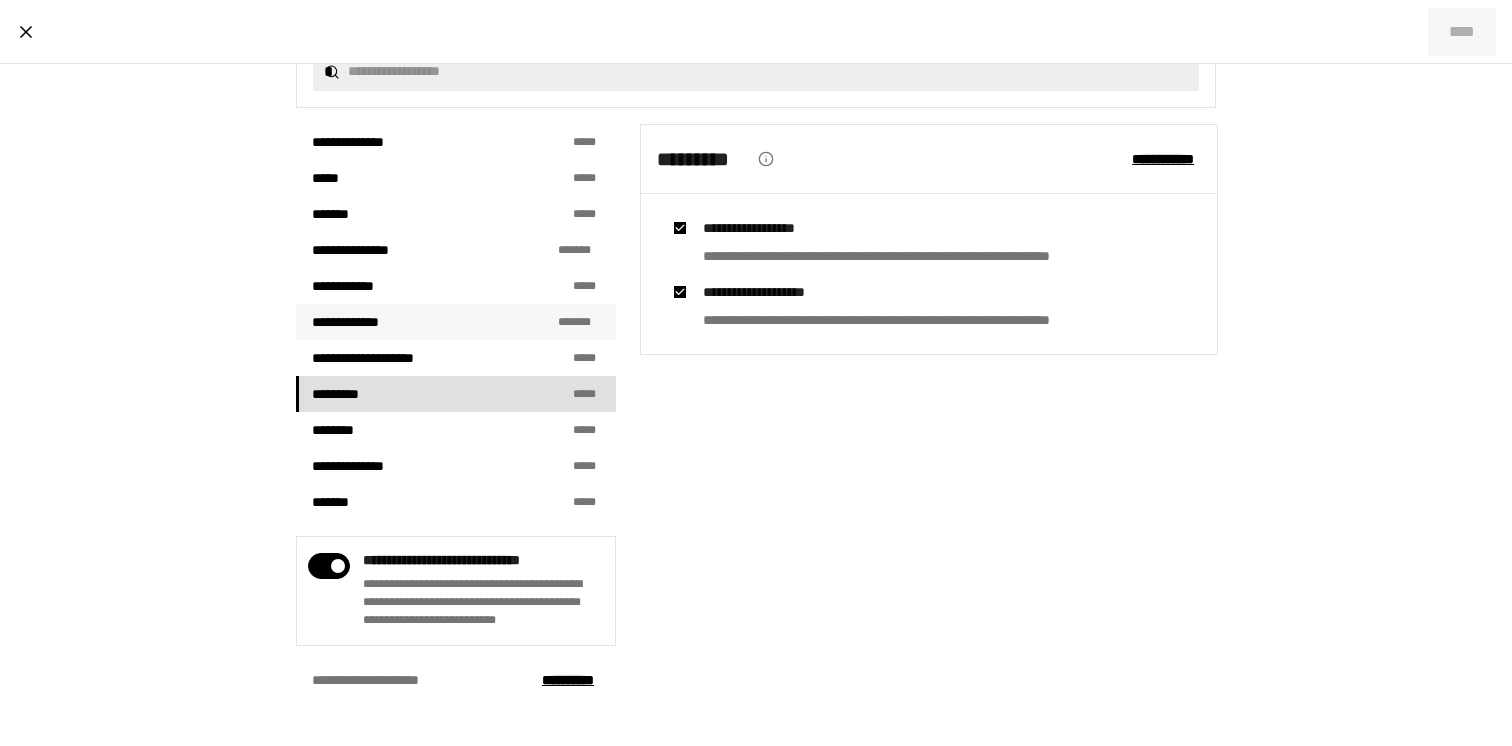 click on "**********" at bounding box center (352, 322) 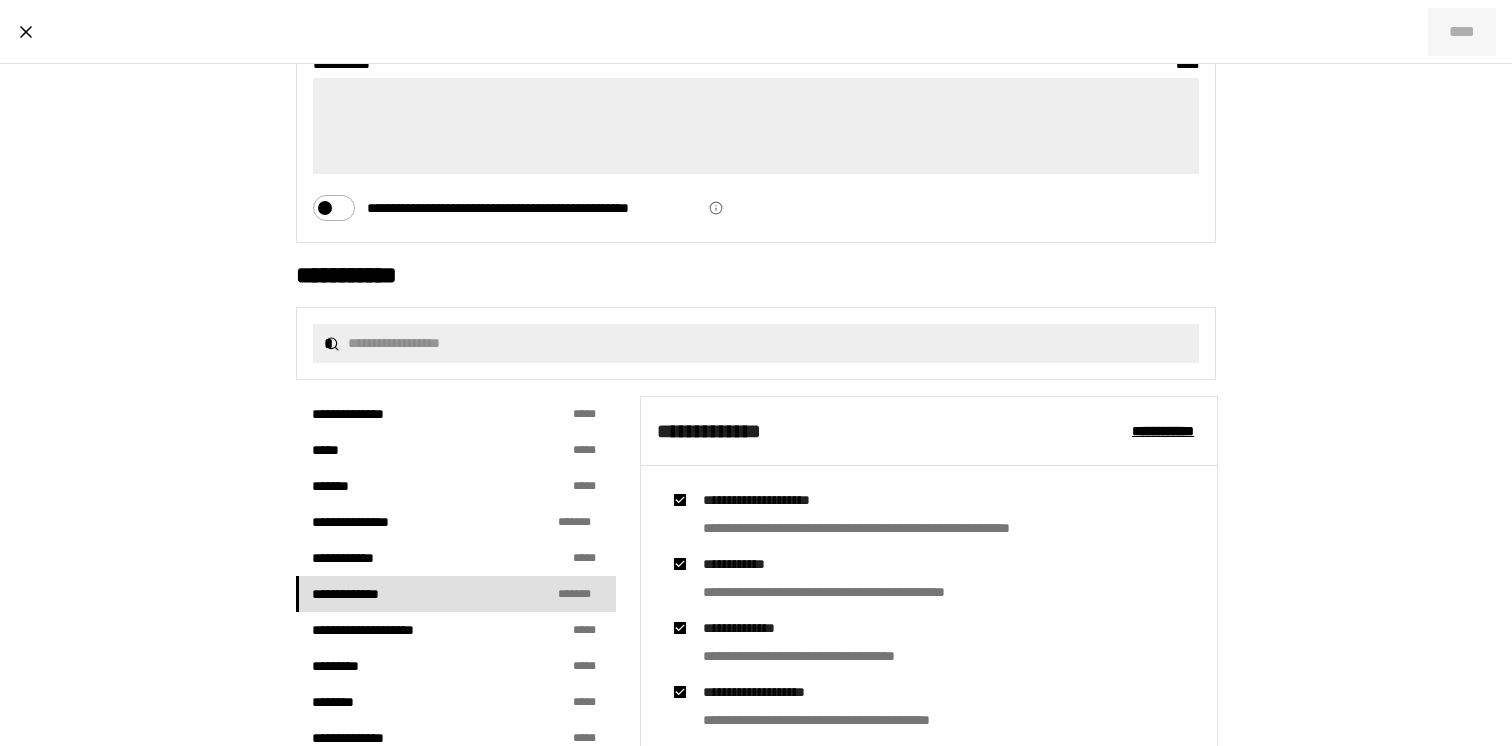scroll, scrollTop: 0, scrollLeft: 0, axis: both 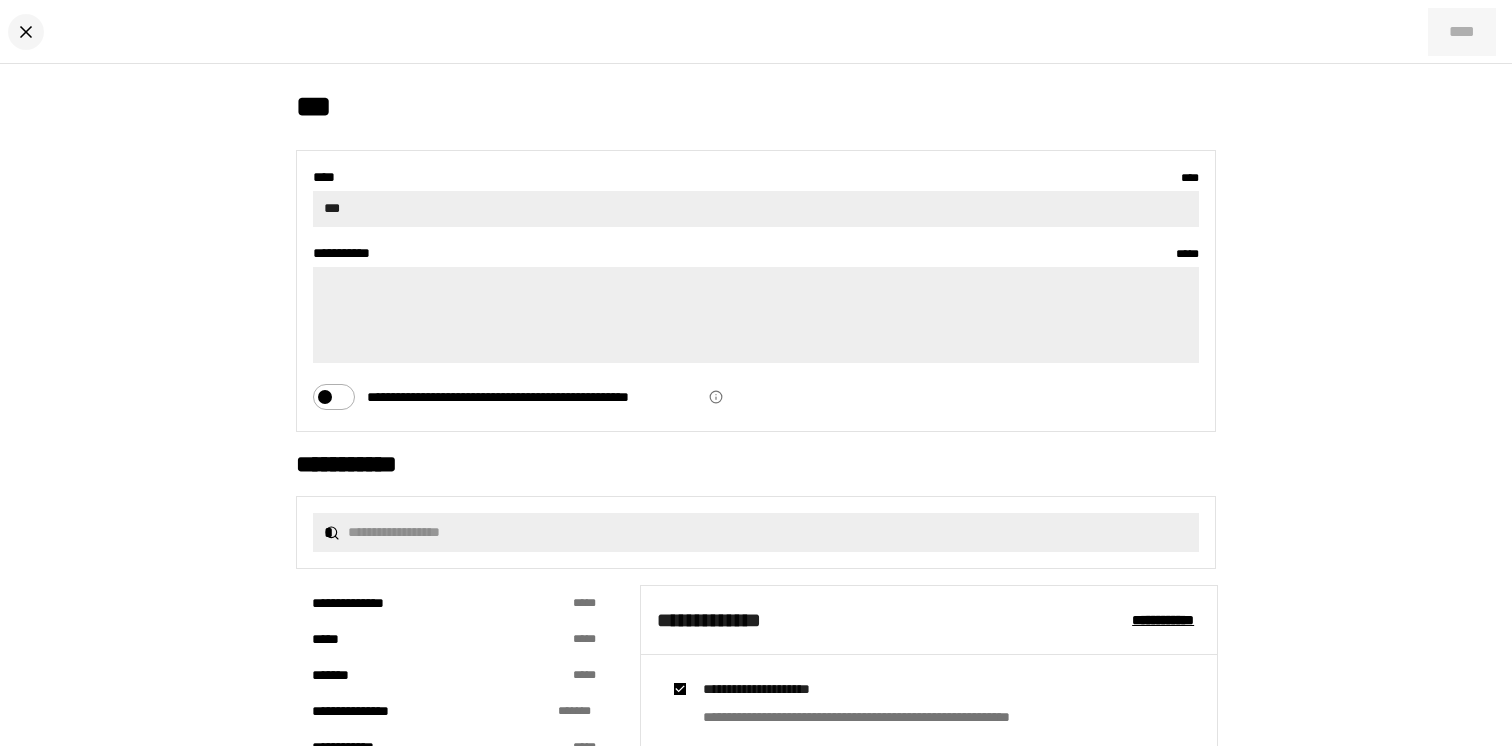 click 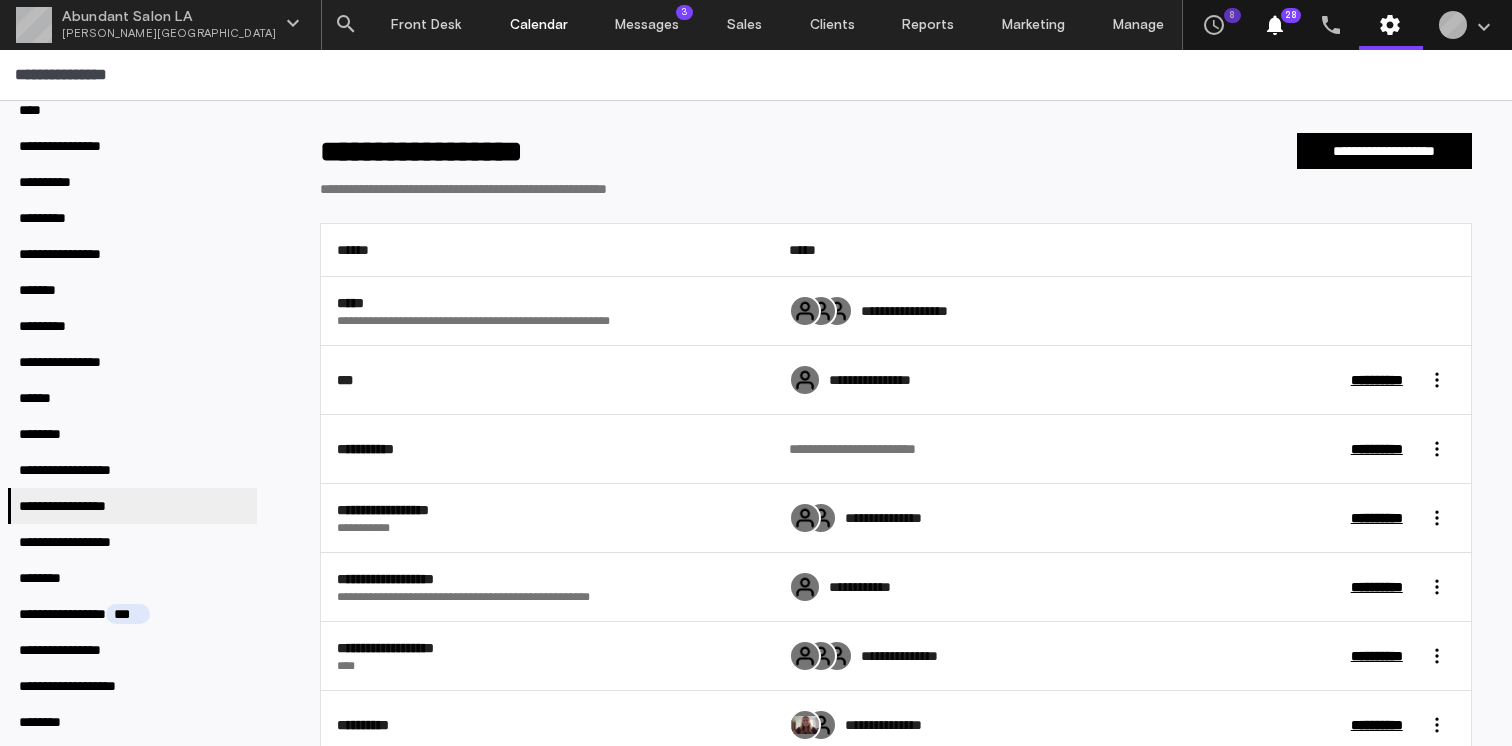 click on "Calendar" at bounding box center (539, 25) 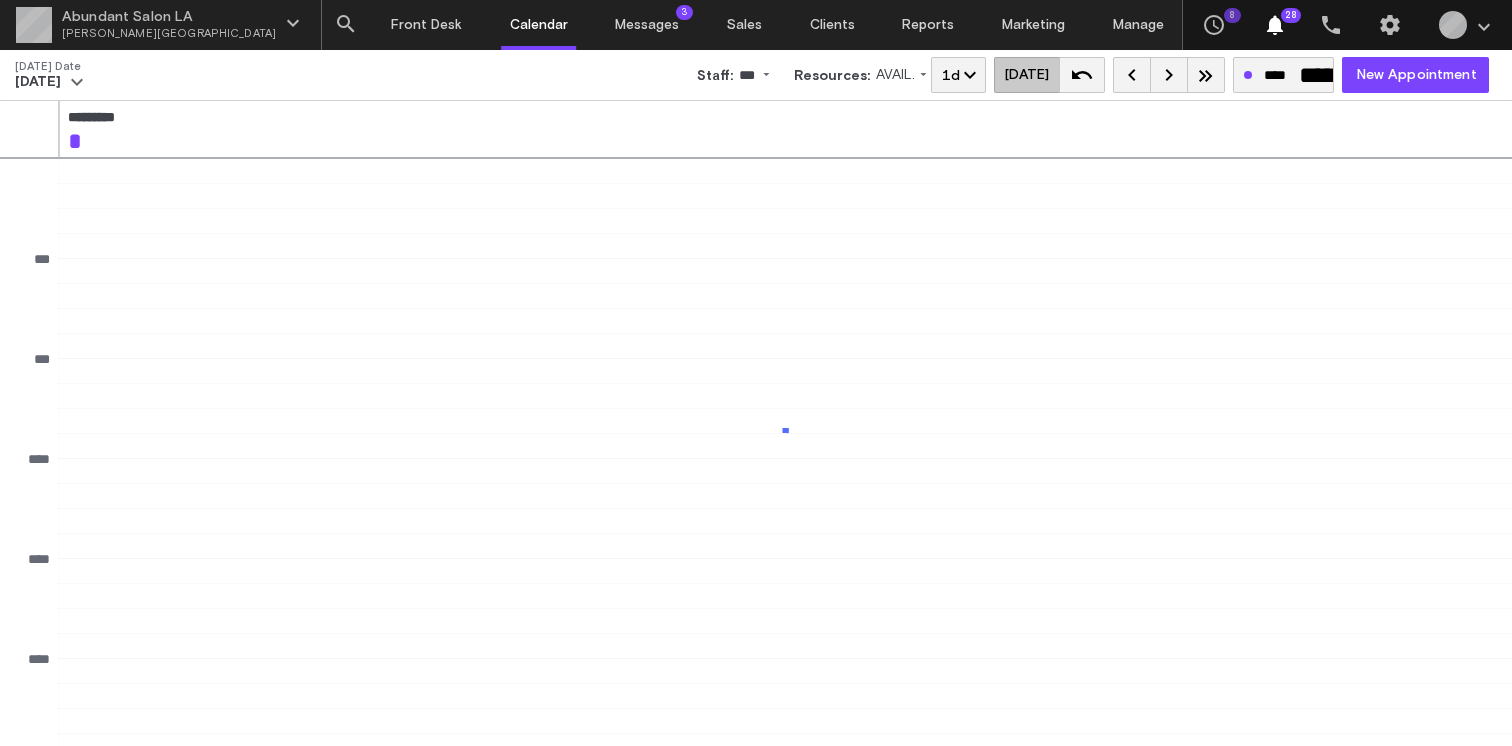 scroll, scrollTop: 0, scrollLeft: 0, axis: both 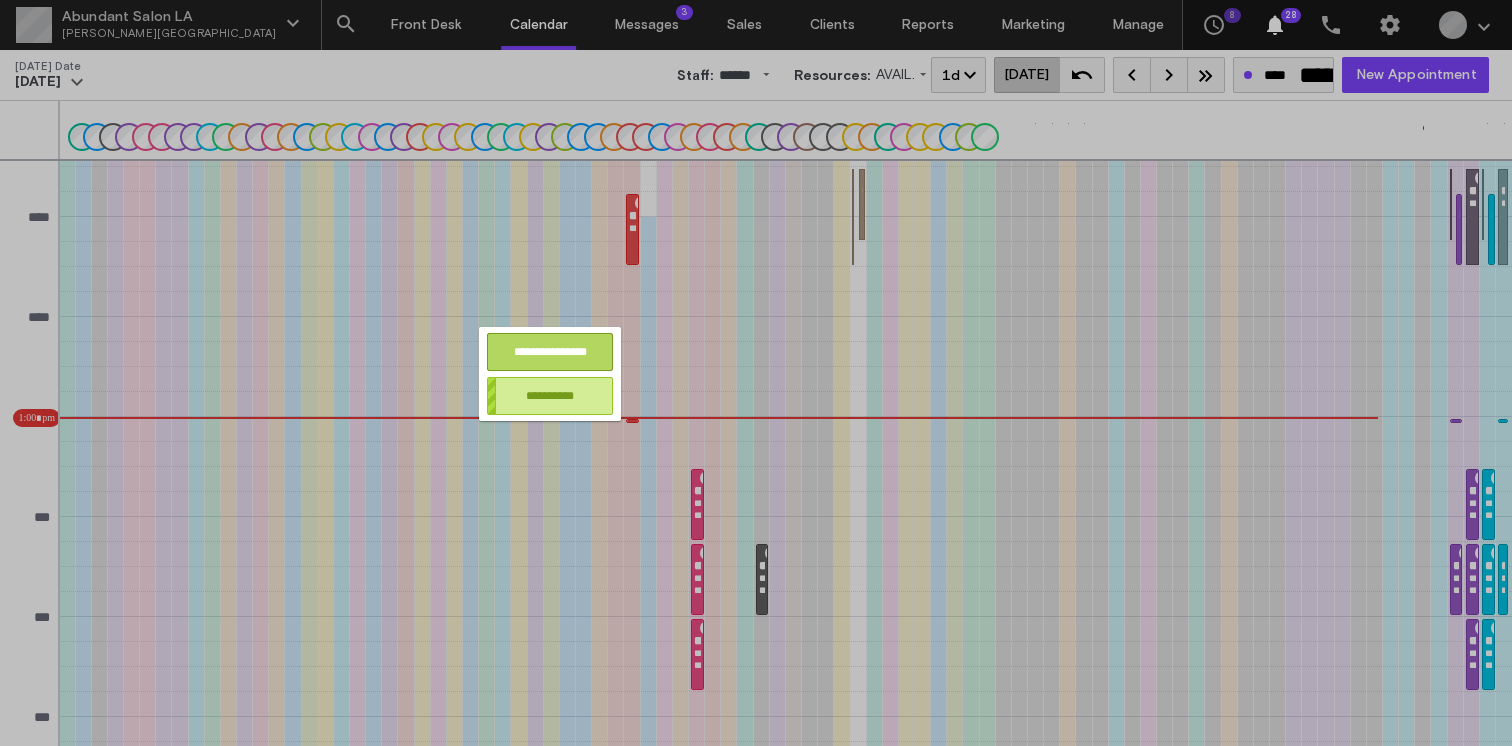 click on "**********" at bounding box center [550, 352] 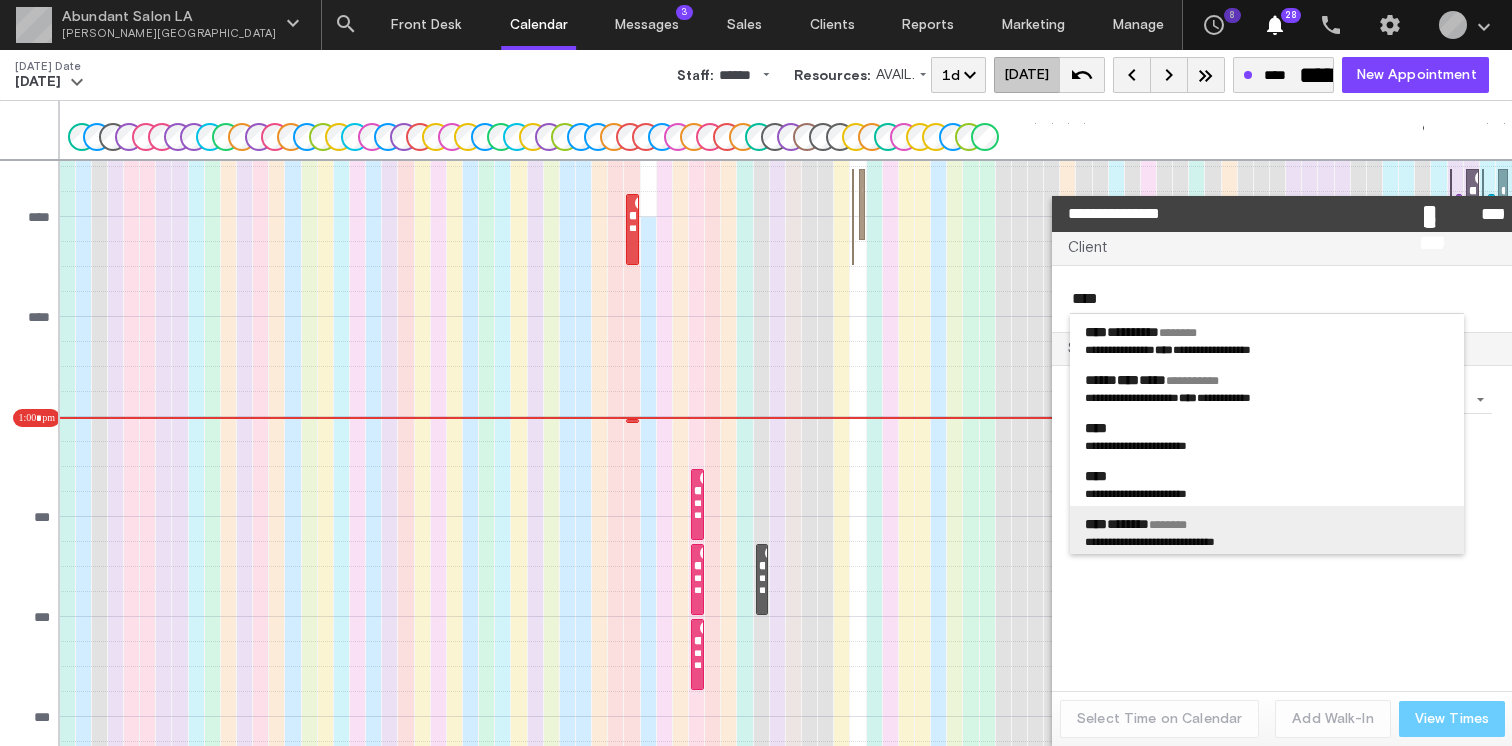 click on "**** ******   ********" at bounding box center (1267, 524) 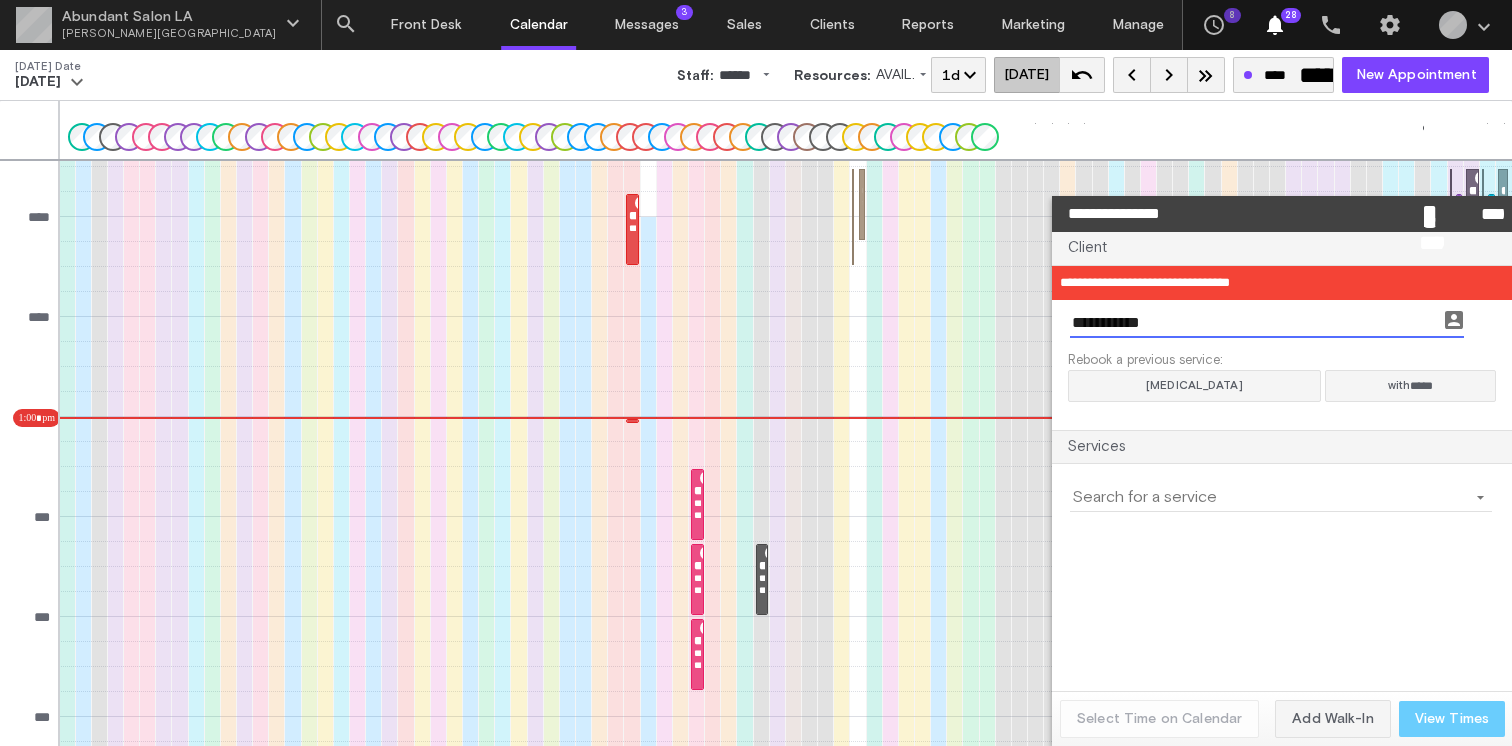 drag, startPoint x: 1149, startPoint y: 323, endPoint x: 1002, endPoint y: 317, distance: 147.12239 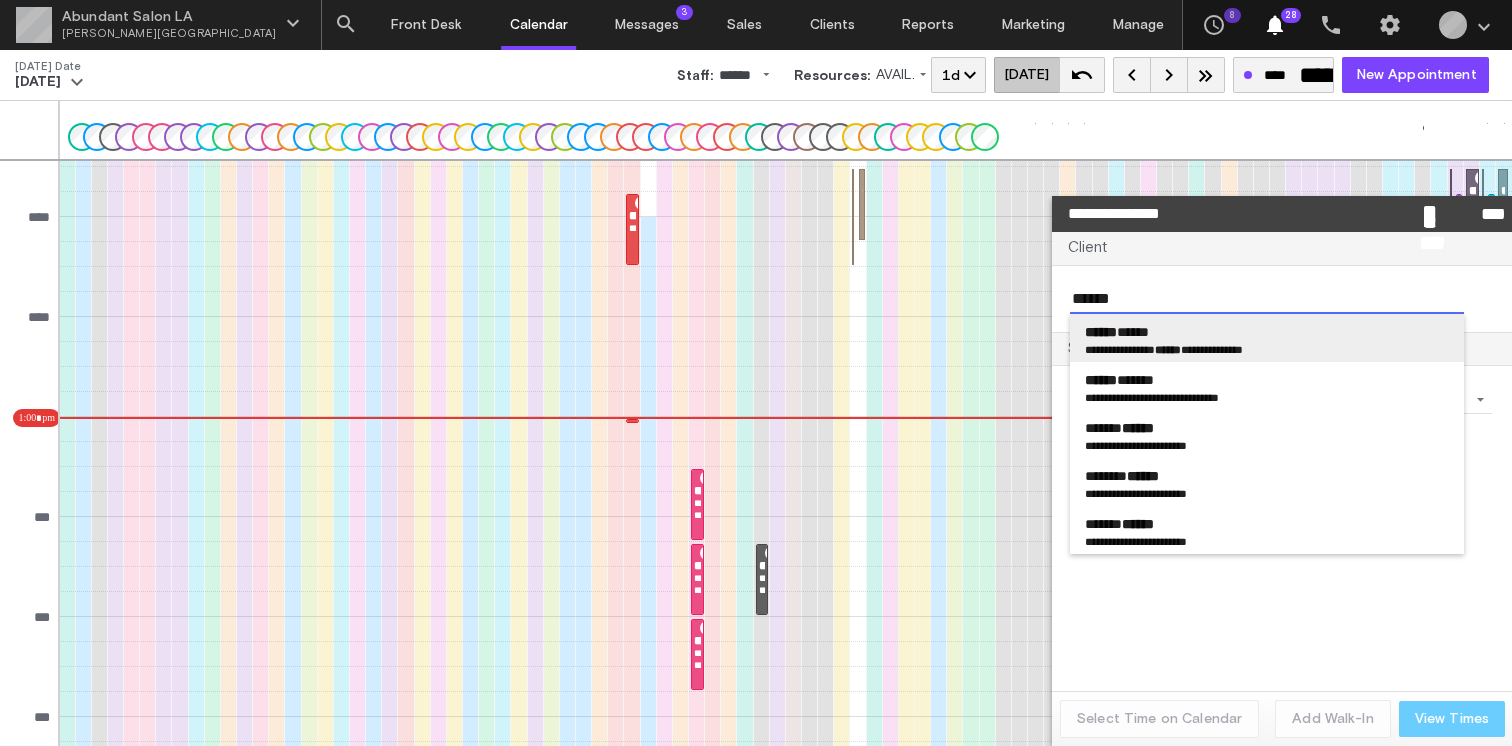 click on "****** *****" at bounding box center [1267, 332] 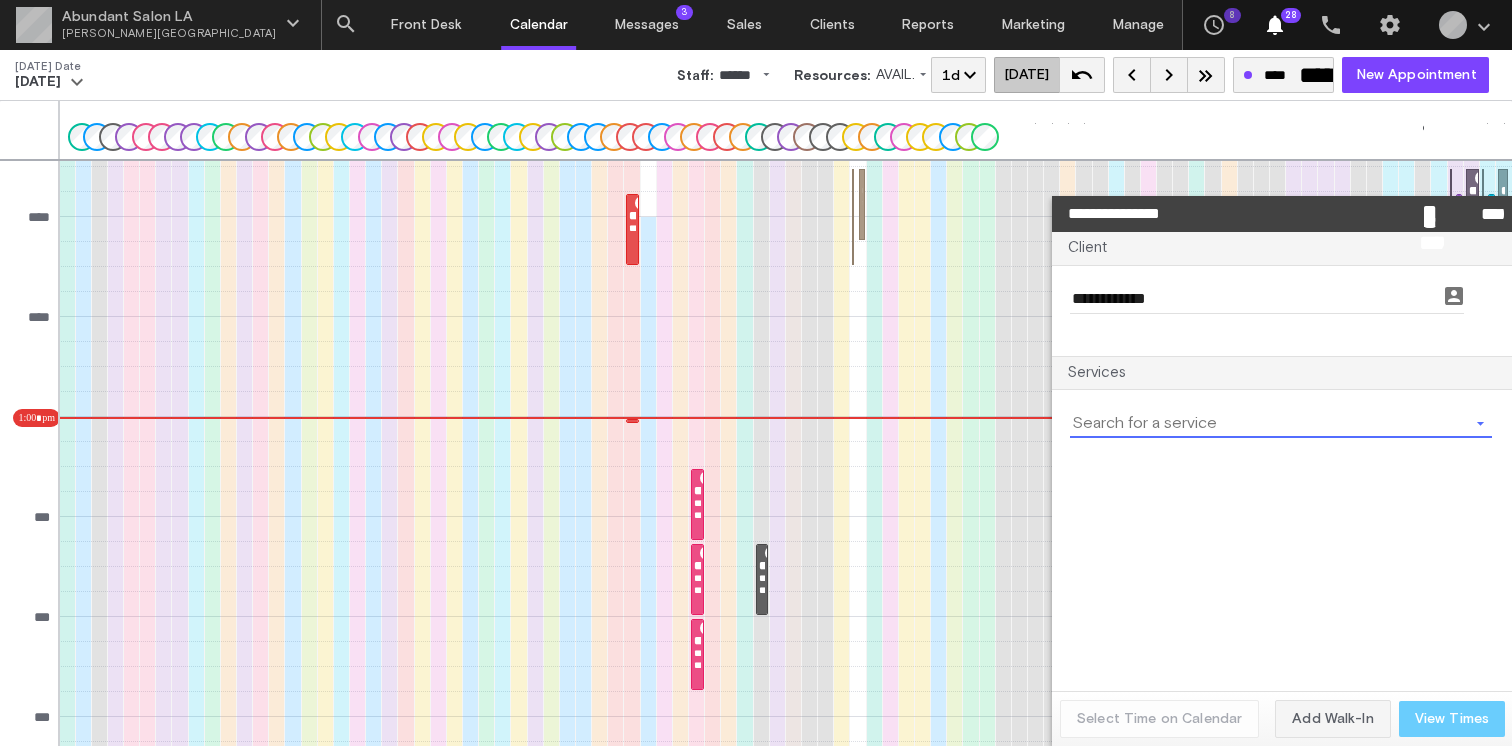 click at bounding box center (1269, 423) 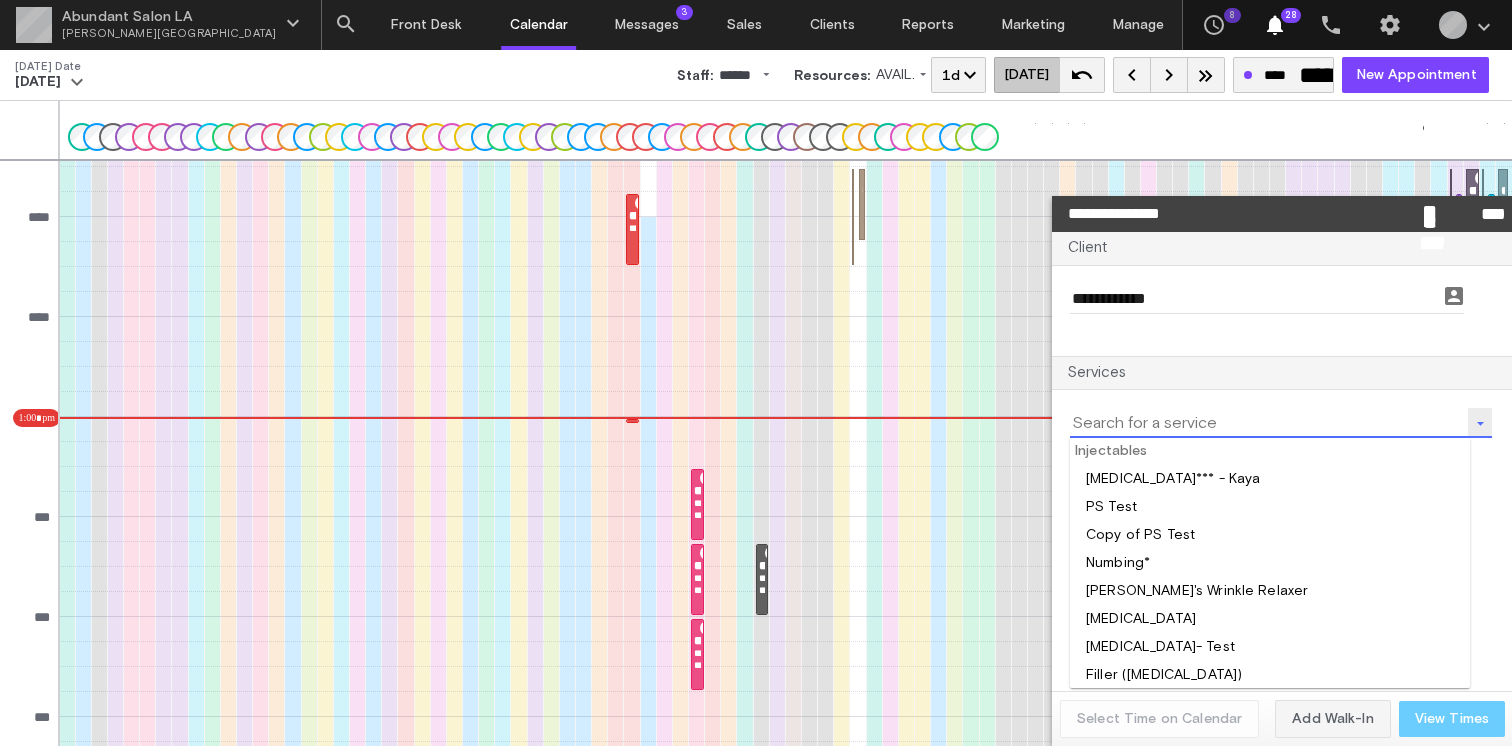 click on "arrow_drop_down" 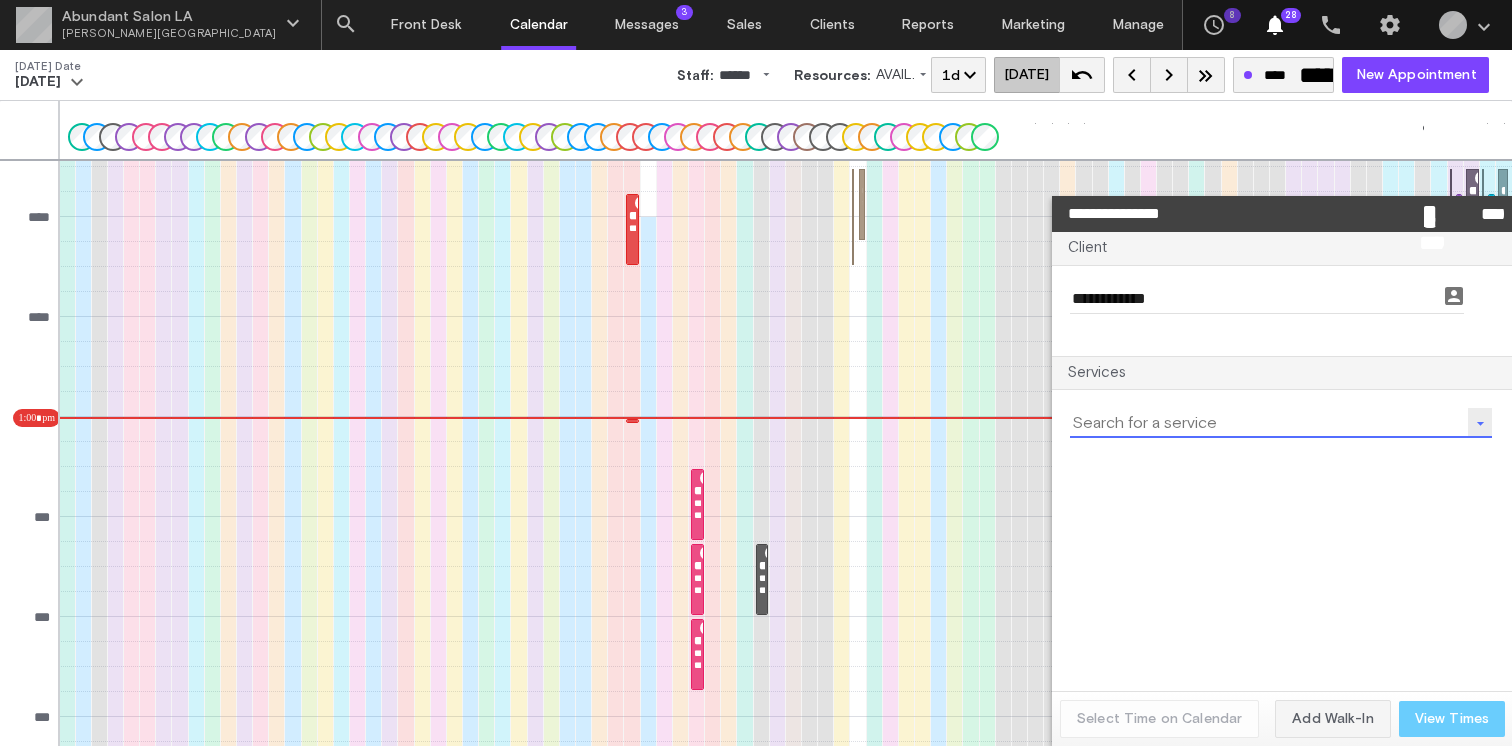click on "arrow_drop_down" 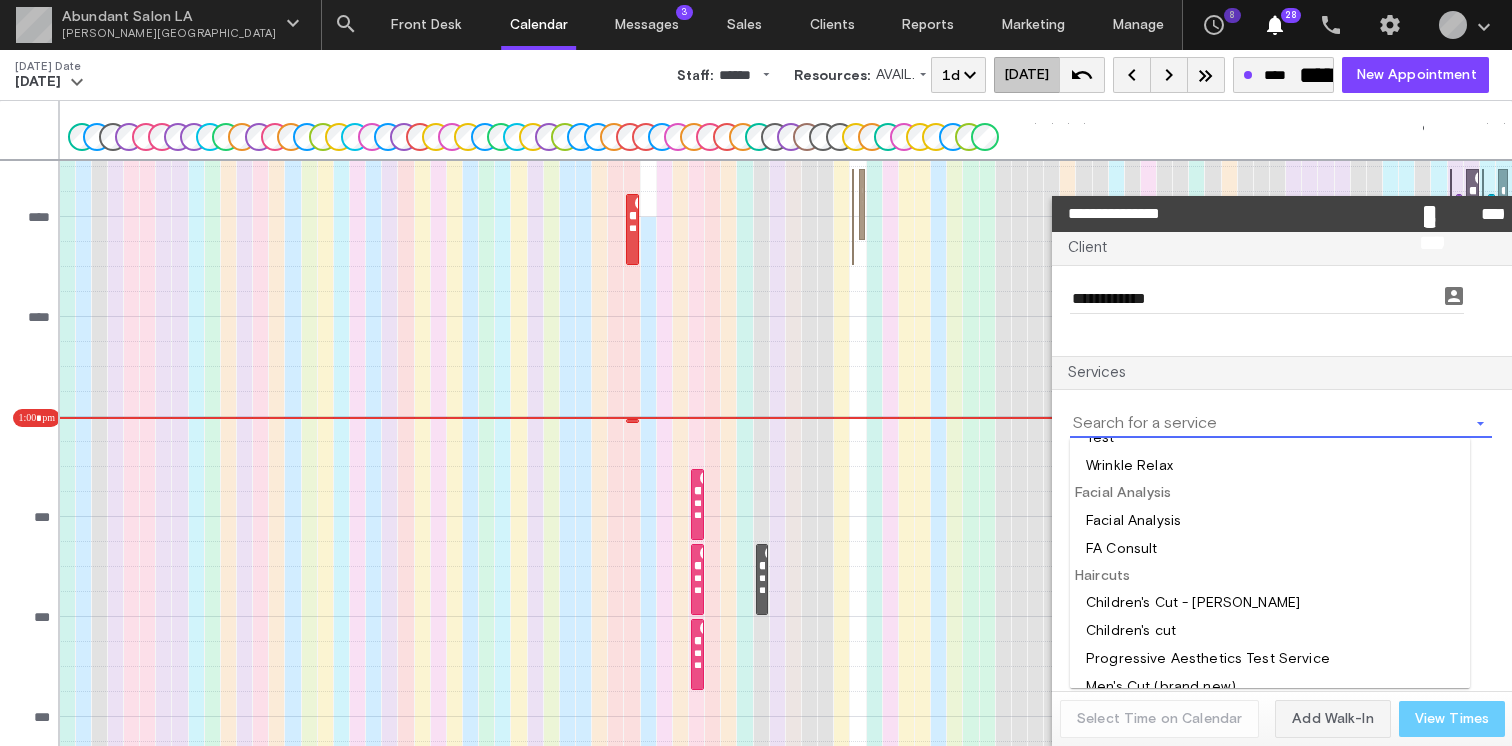 scroll, scrollTop: 467, scrollLeft: 0, axis: vertical 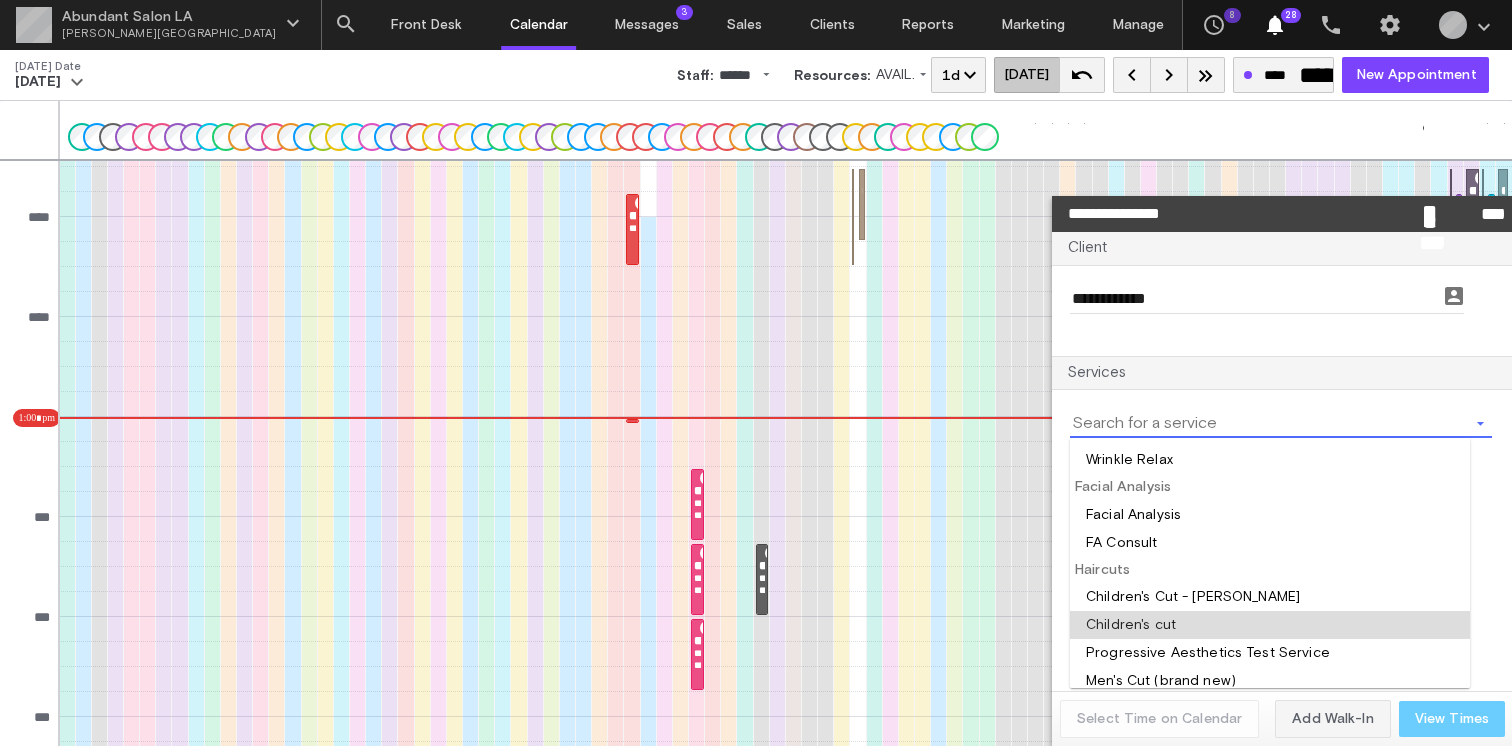 click at bounding box center (1270, 625) 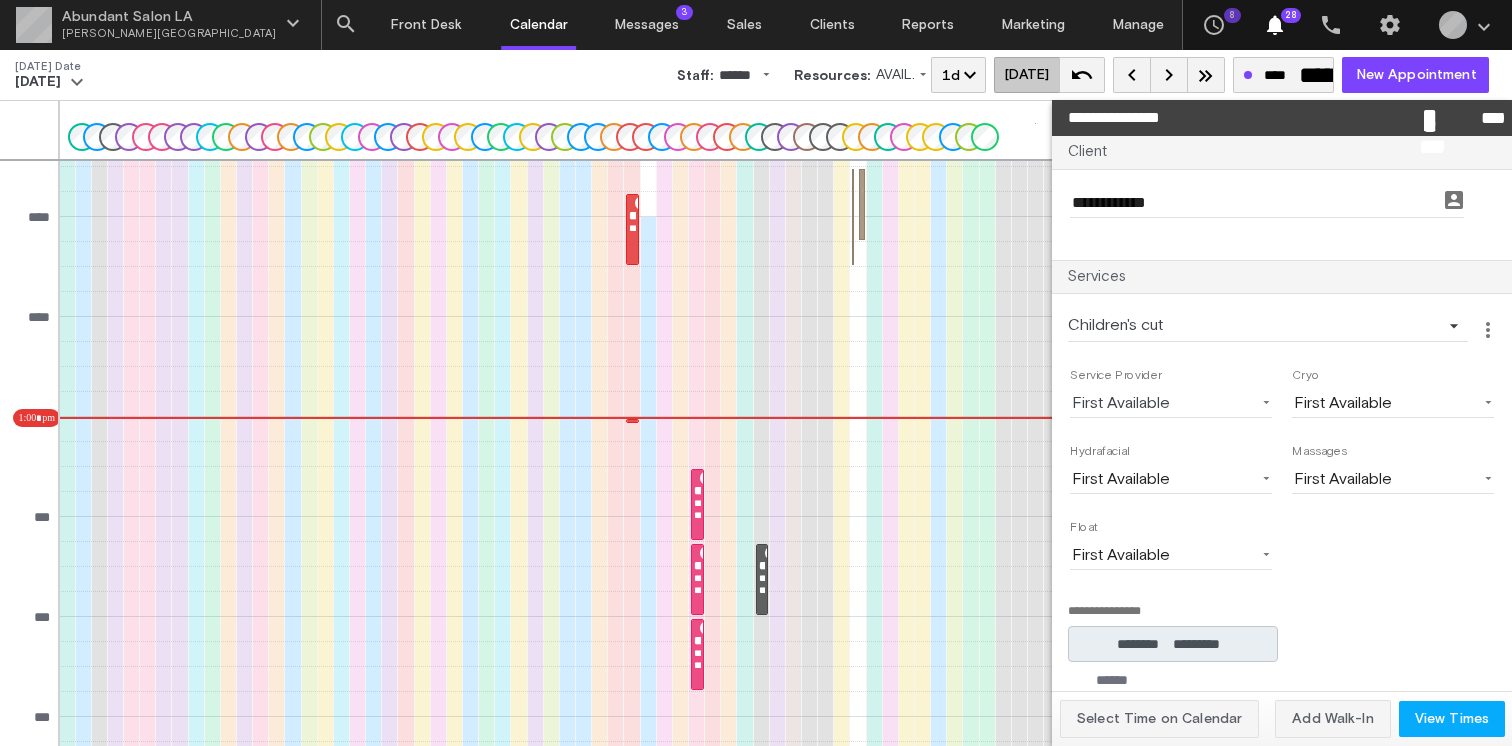 click on "View Times" 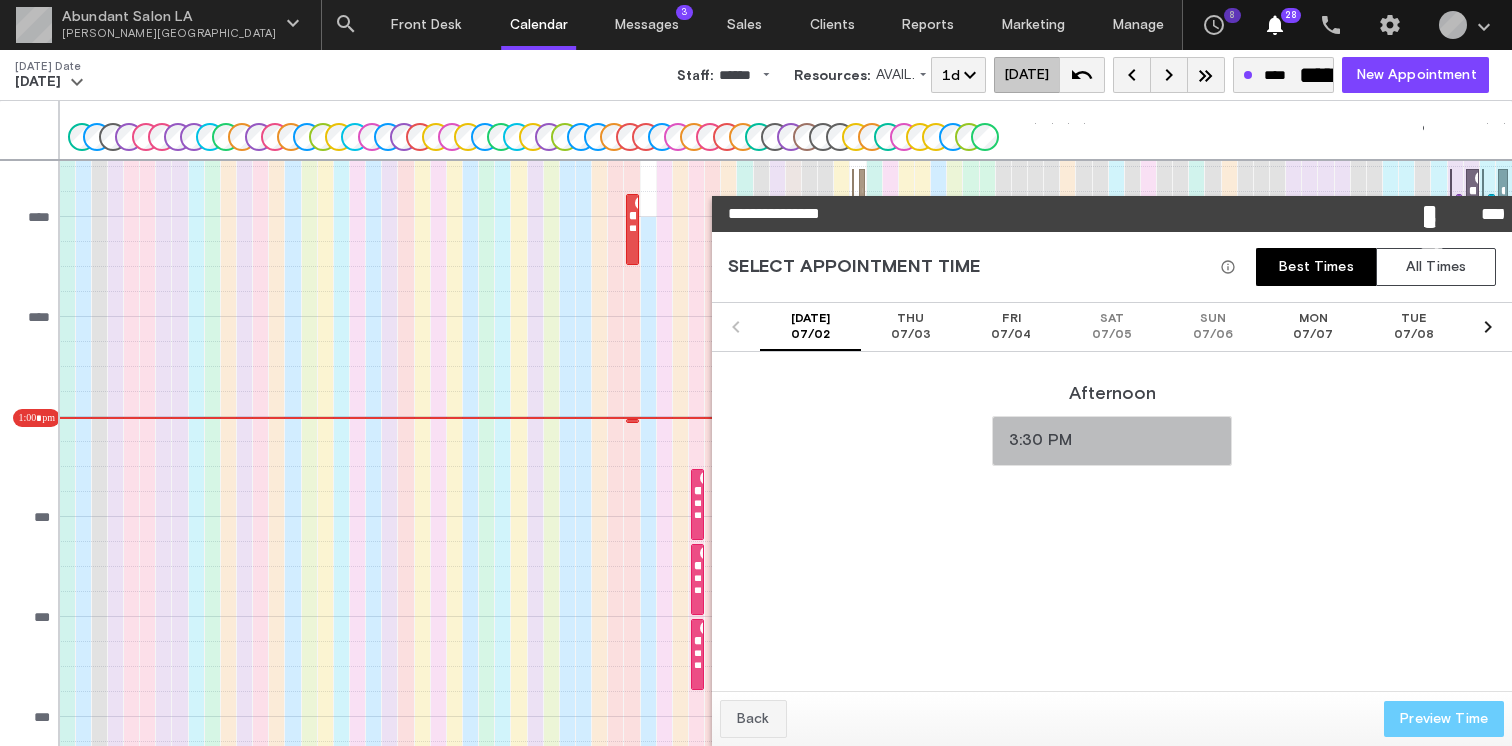 click on "3:30 PM" 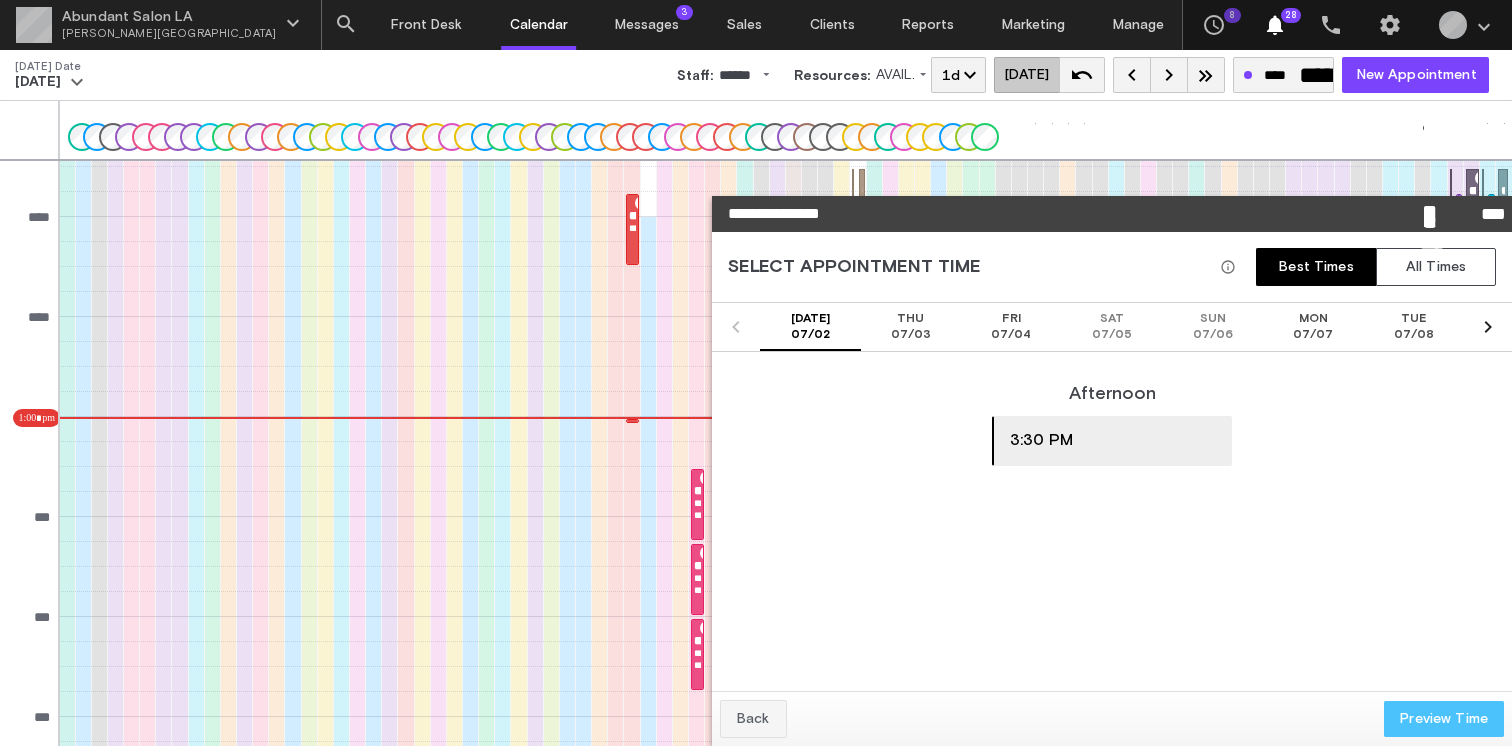 click on "Preview Time" 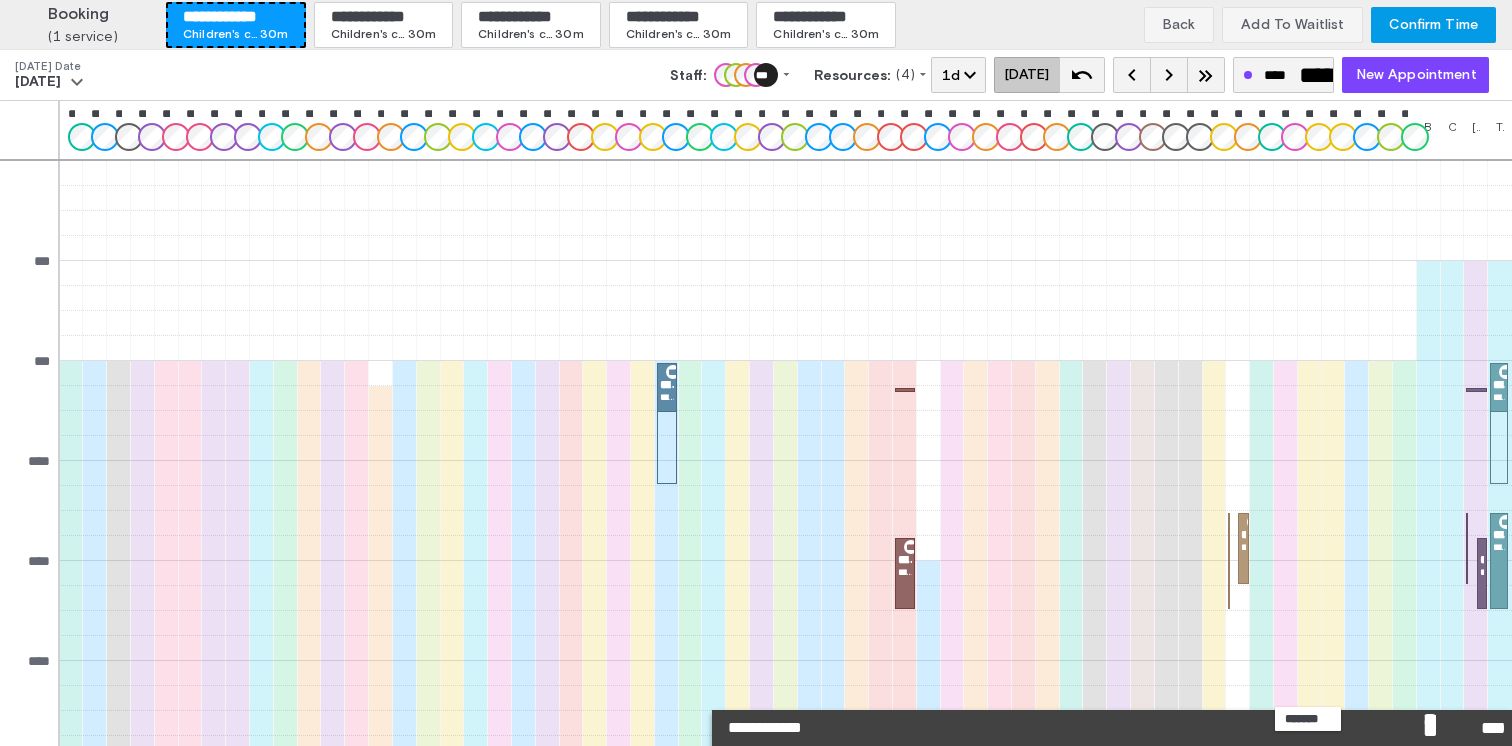 scroll, scrollTop: 344, scrollLeft: 0, axis: vertical 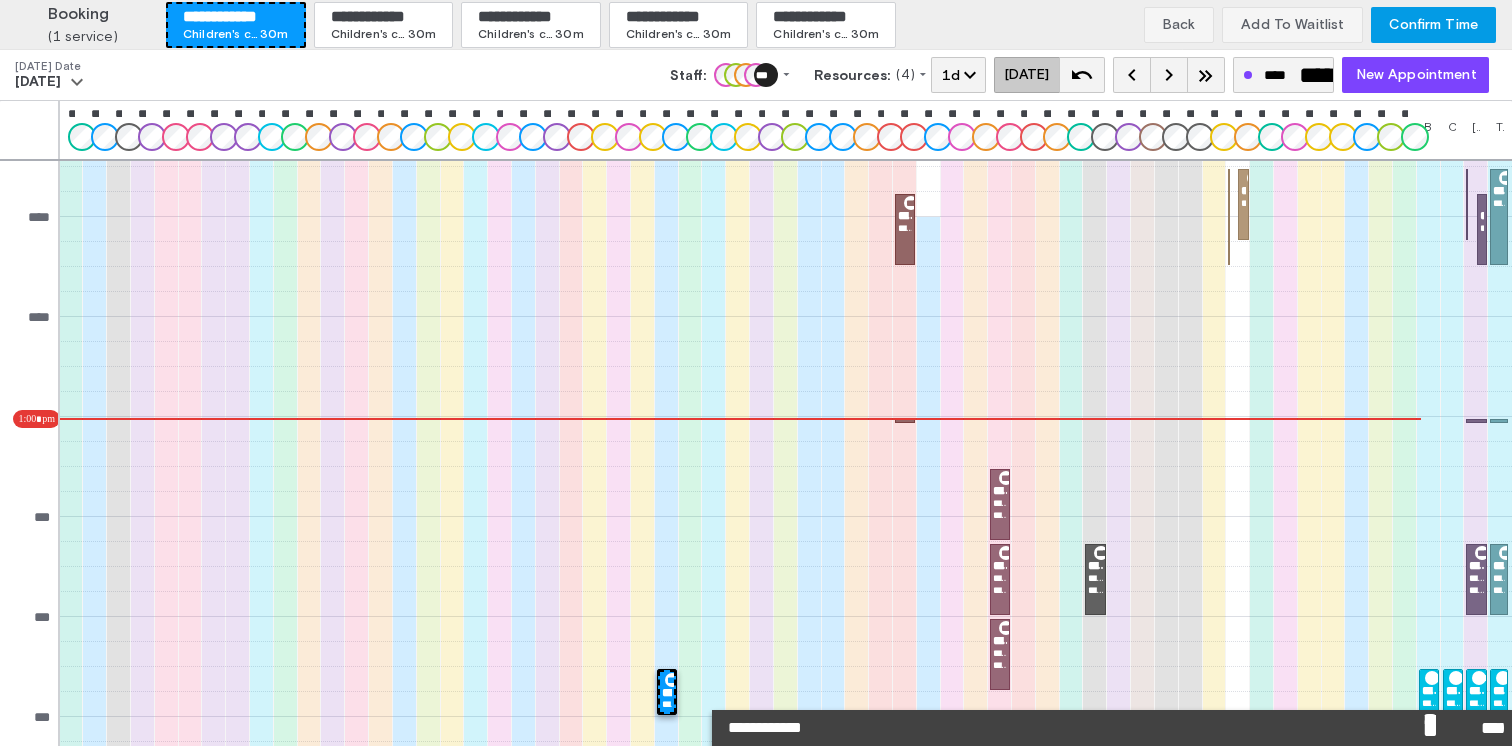 click on "**********" at bounding box center (1112, 728) 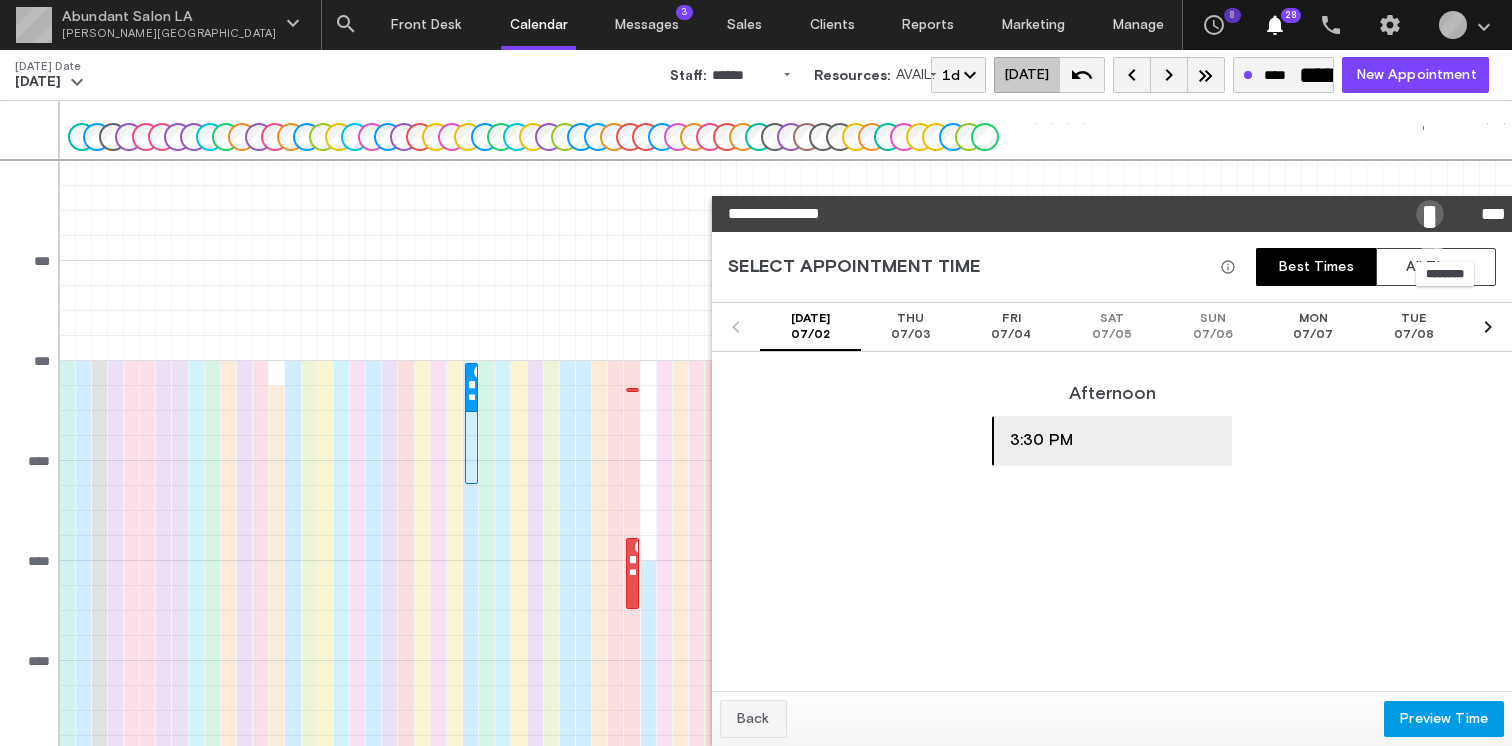 scroll, scrollTop: 344, scrollLeft: 0, axis: vertical 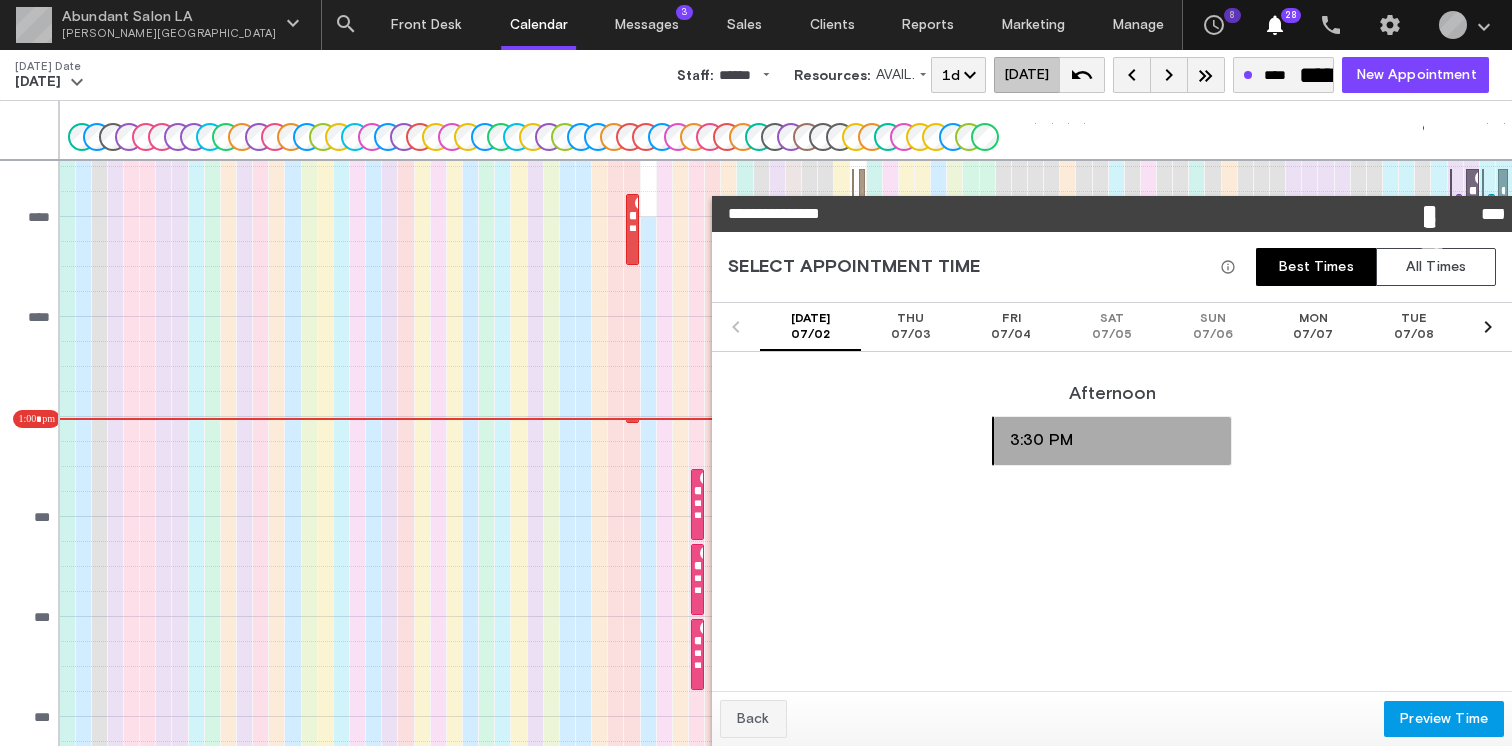click on "3:30 PM" 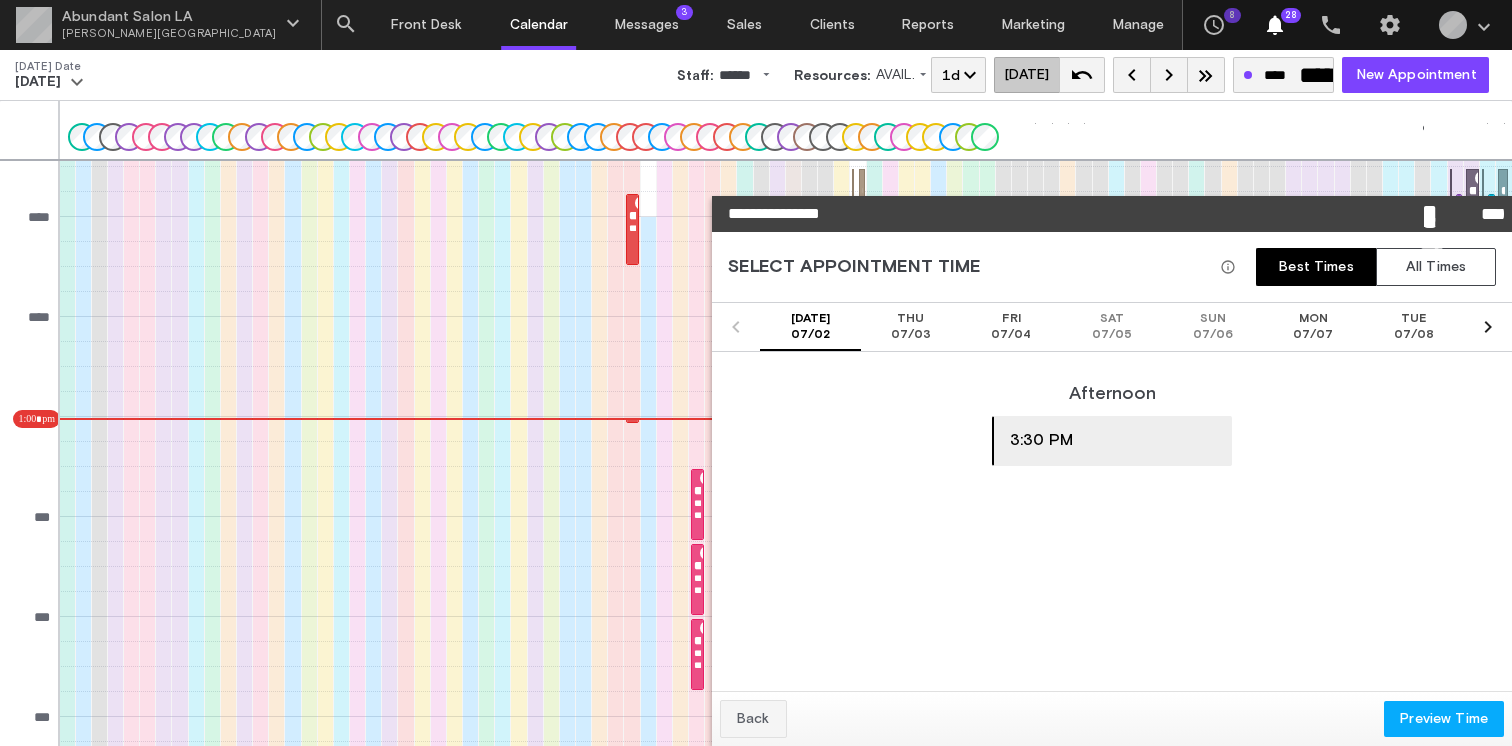 click on "Preview Time" 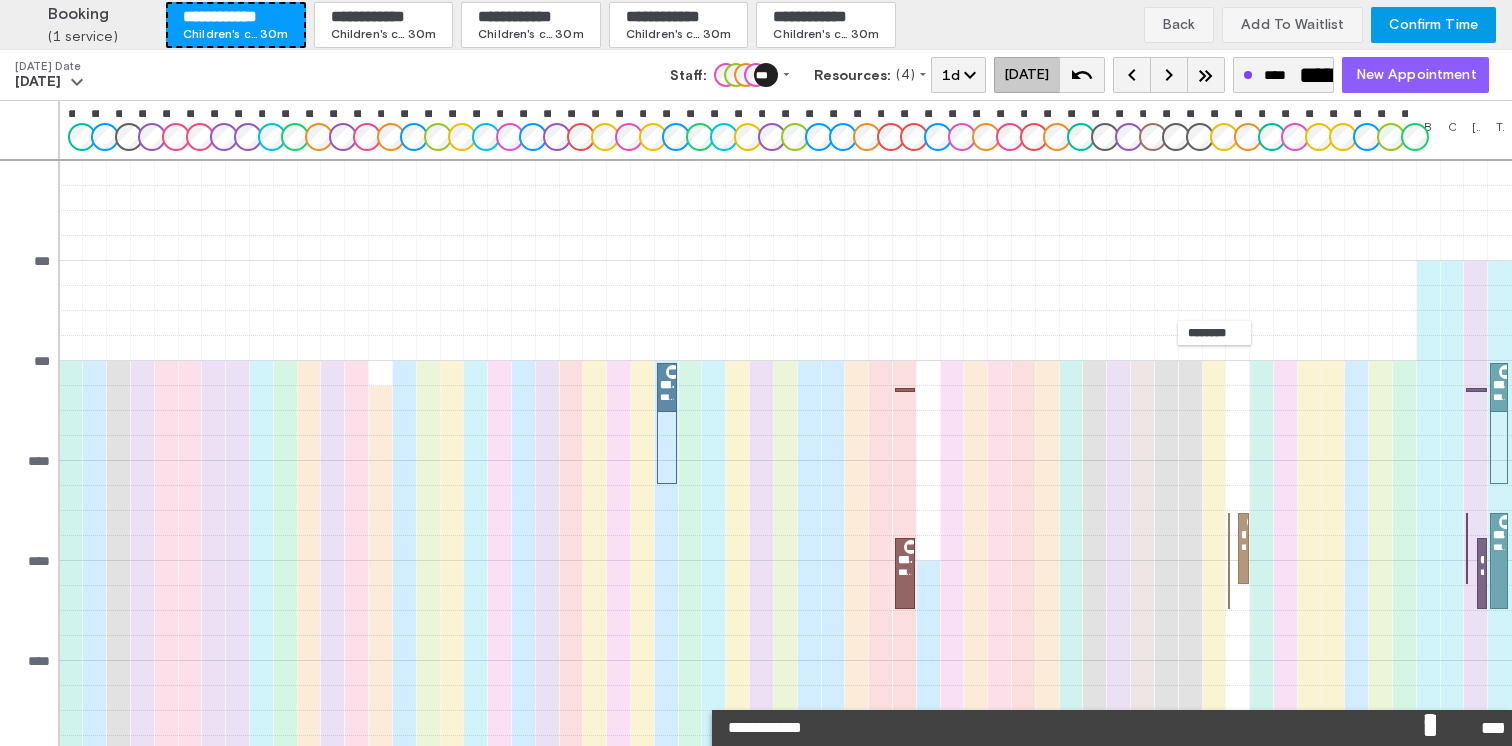 scroll, scrollTop: 344, scrollLeft: 0, axis: vertical 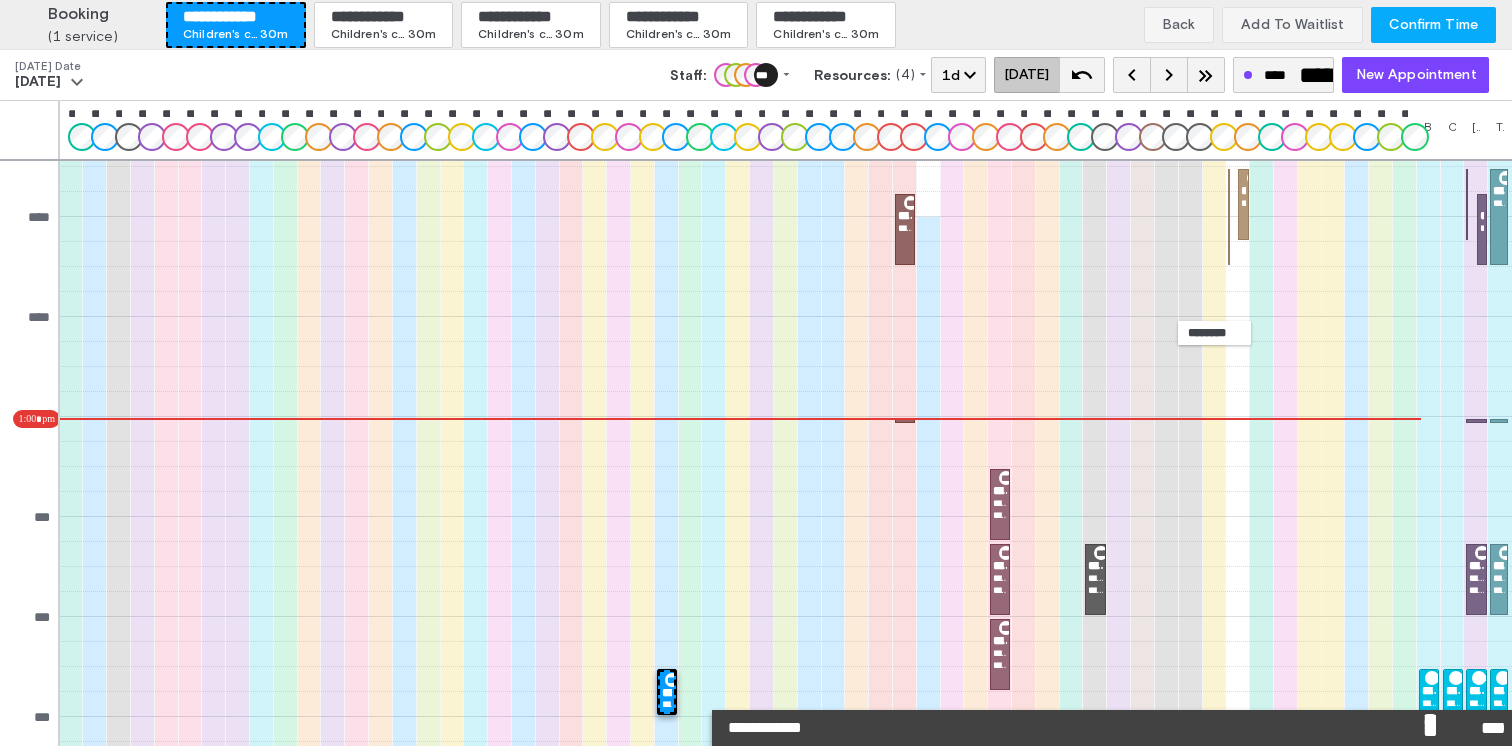 click on "Confirm Time" at bounding box center [1433, 25] 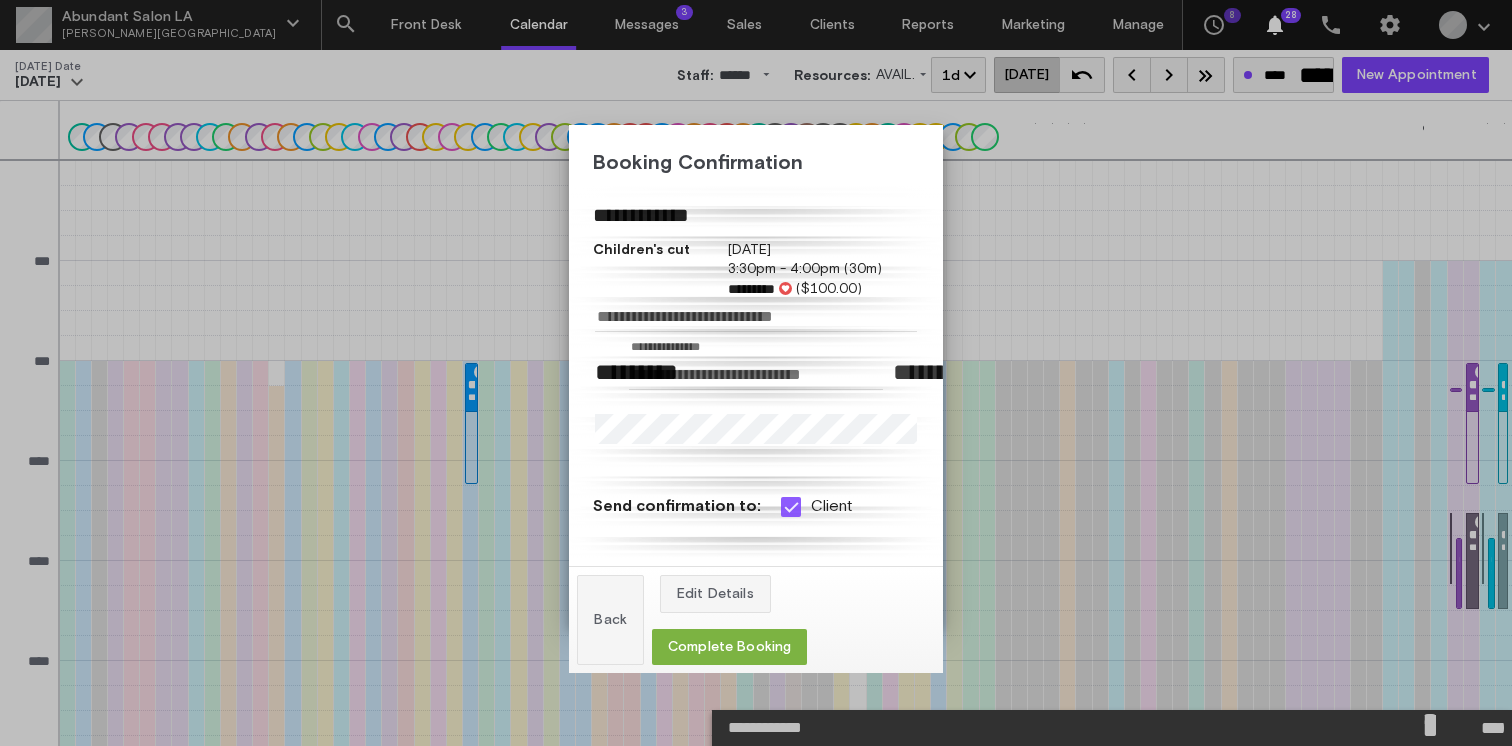 scroll, scrollTop: 344, scrollLeft: 0, axis: vertical 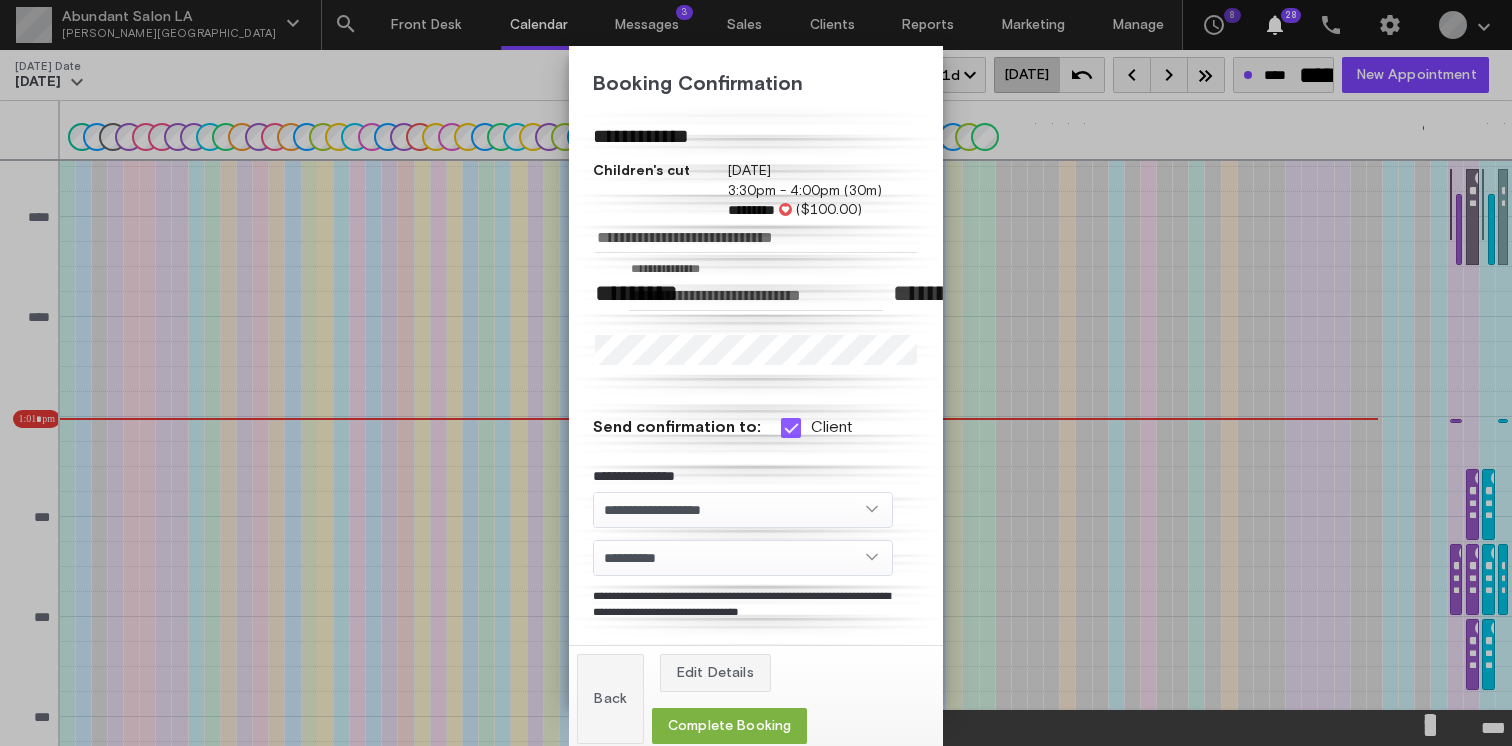 click at bounding box center [791, 428] 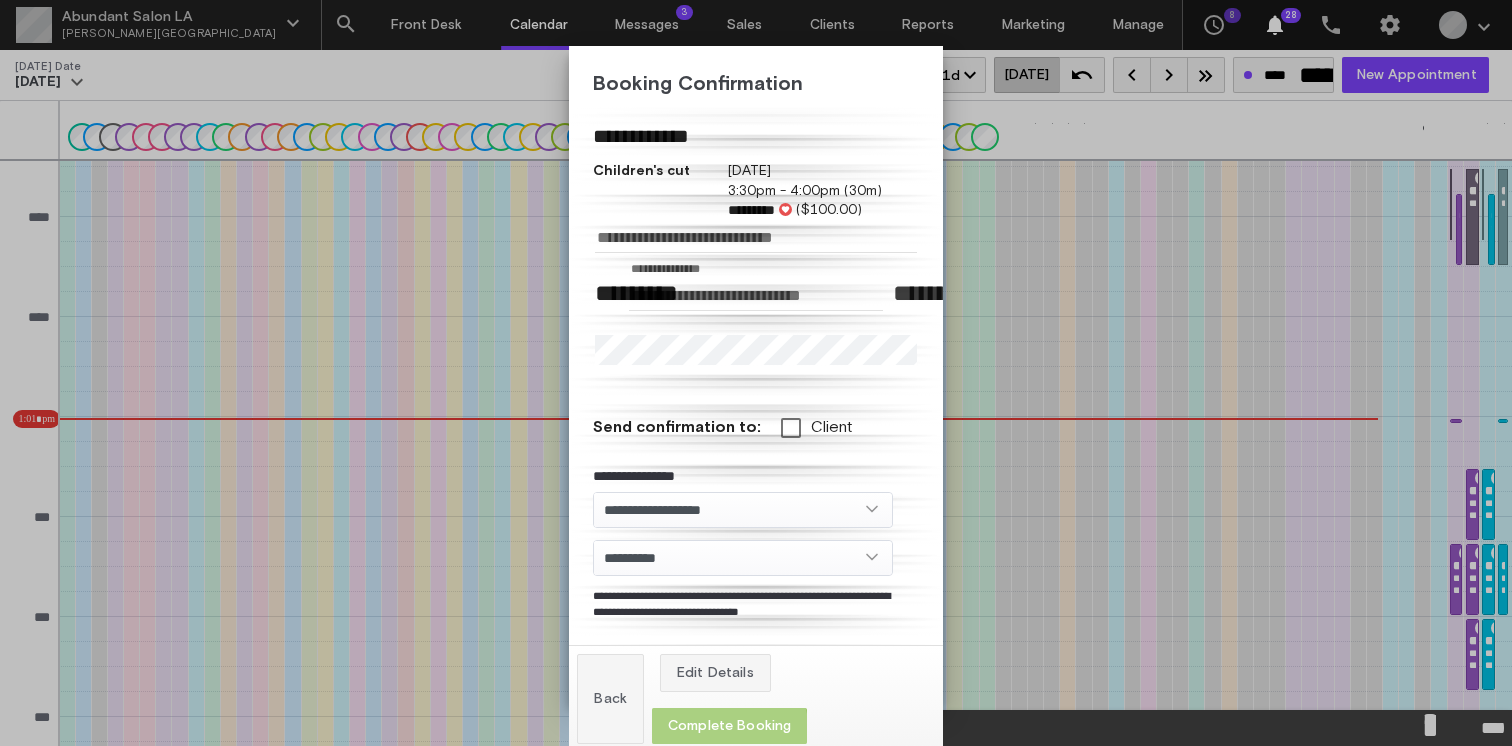 click on "Complete Booking" 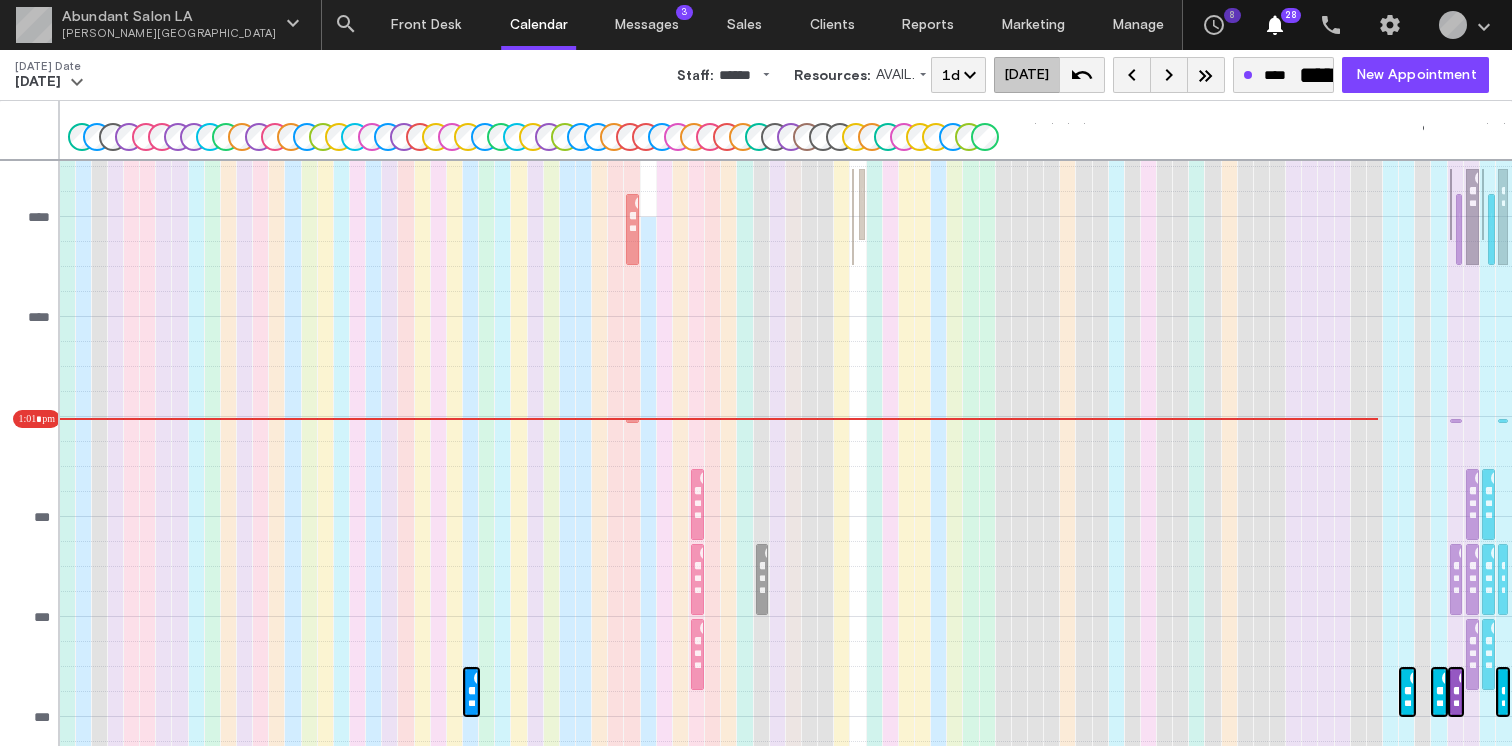 click on "**********" at bounding box center [471, 691] 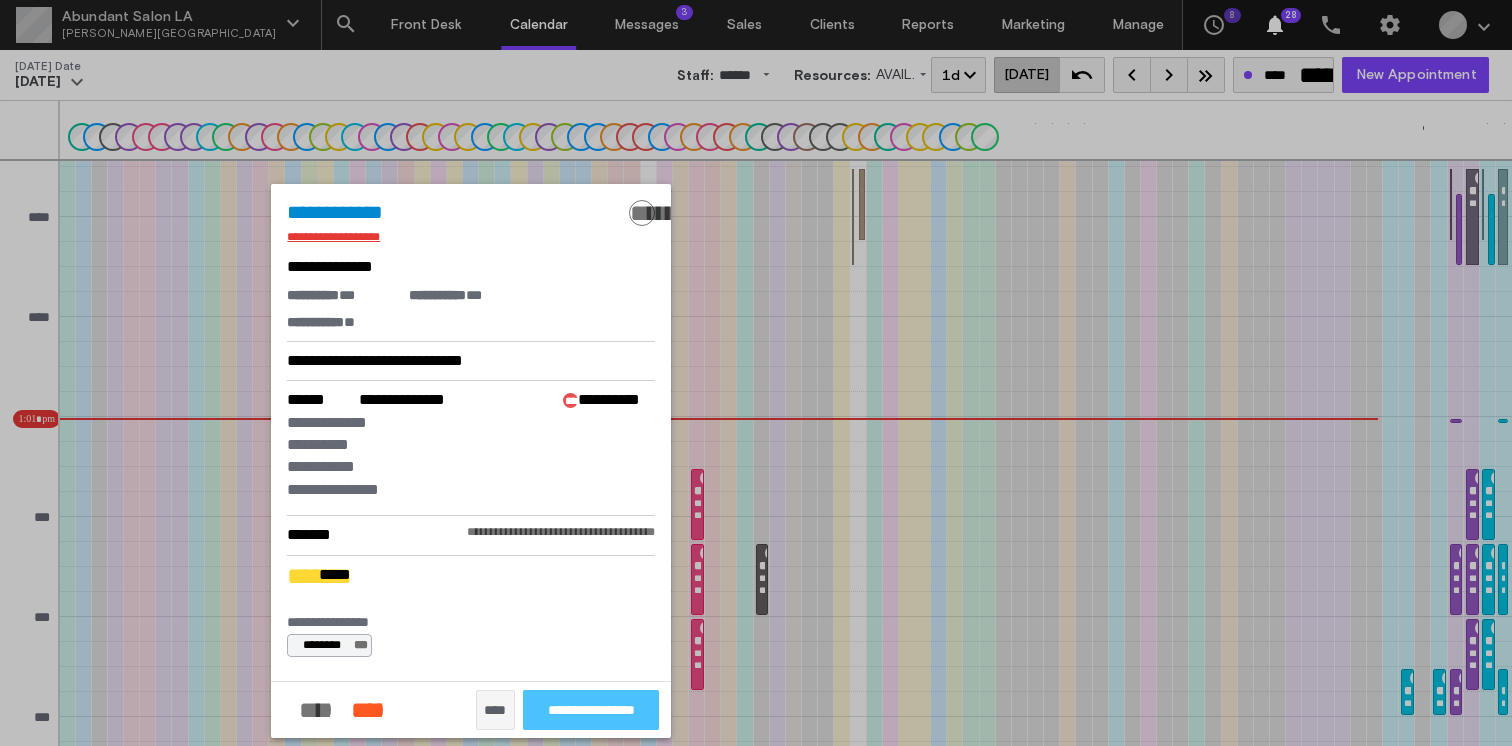 click on "**********" 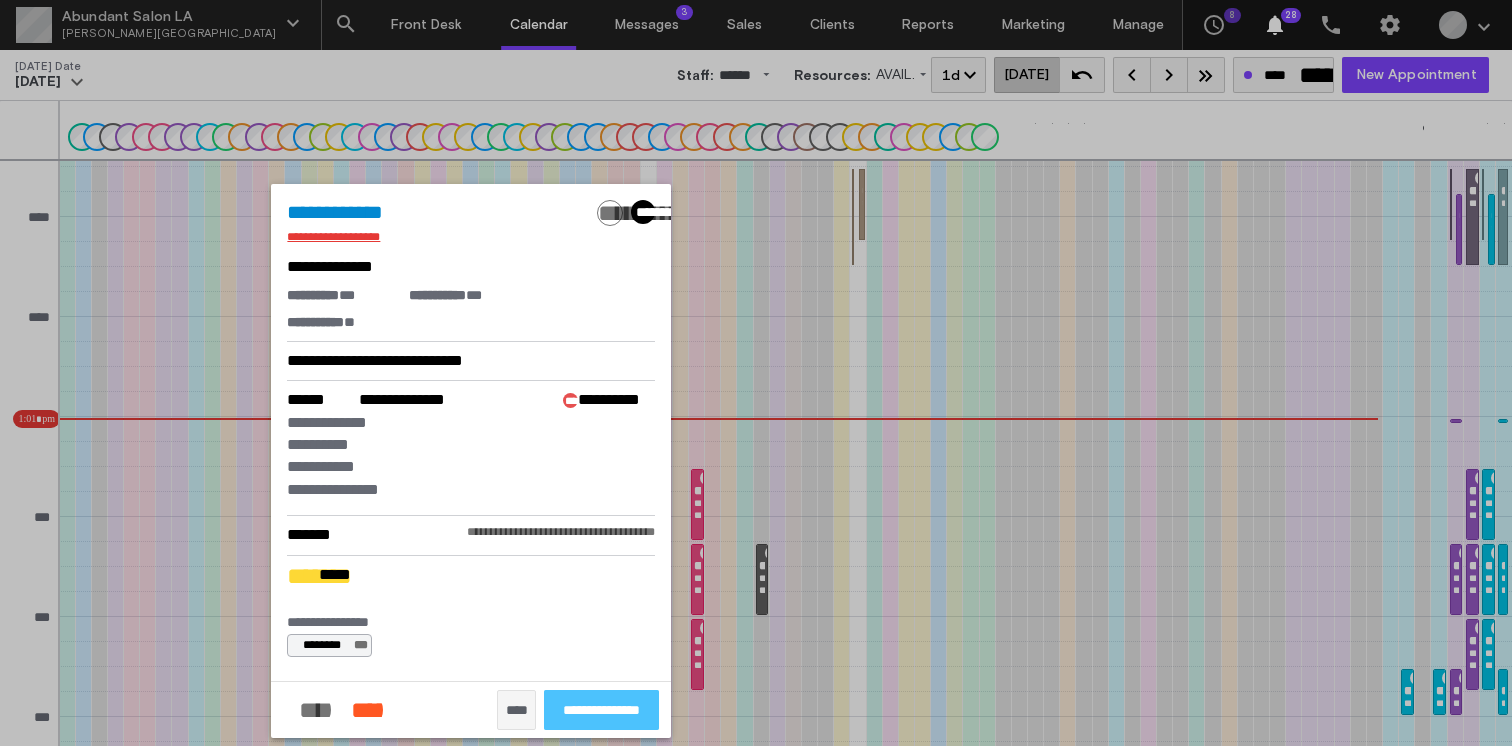 click on "**********" 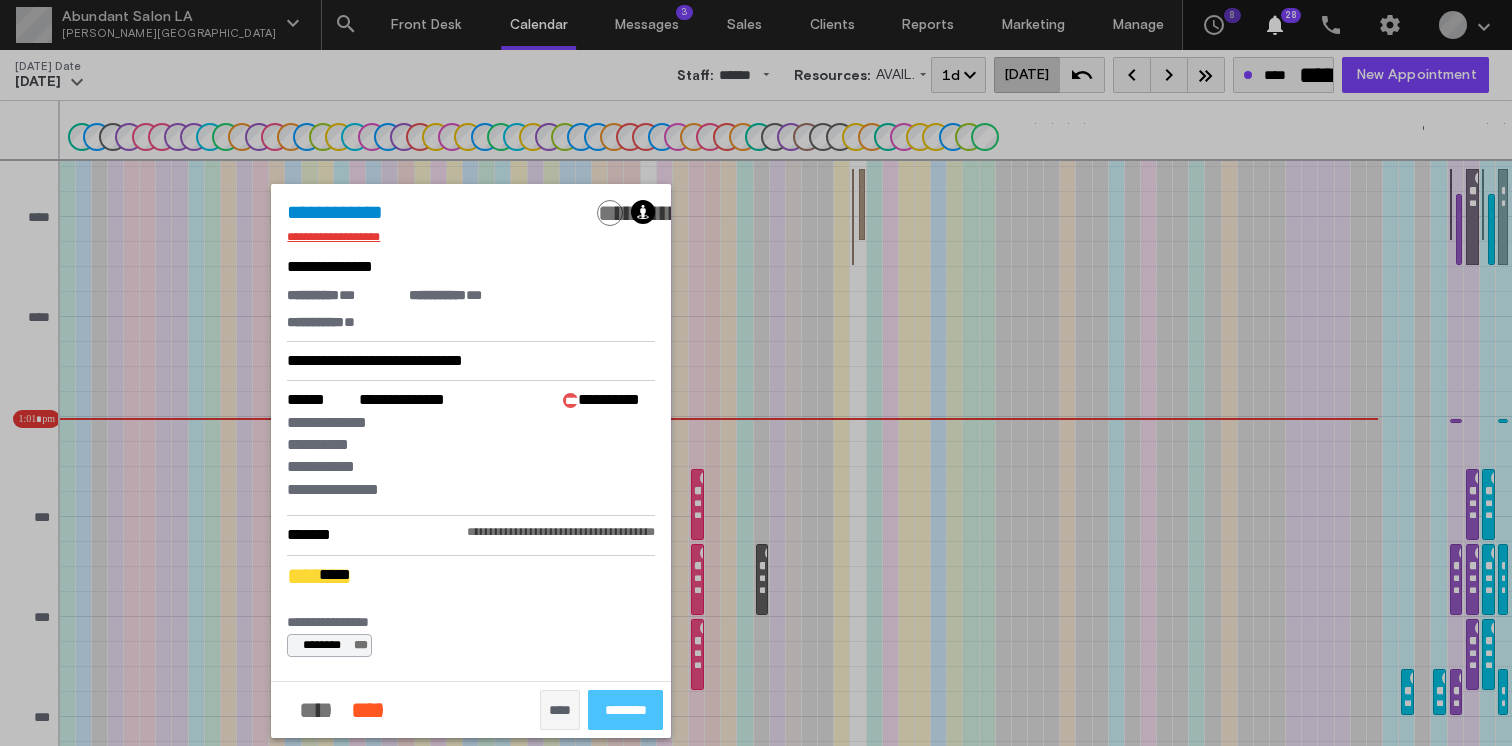 click on "********" 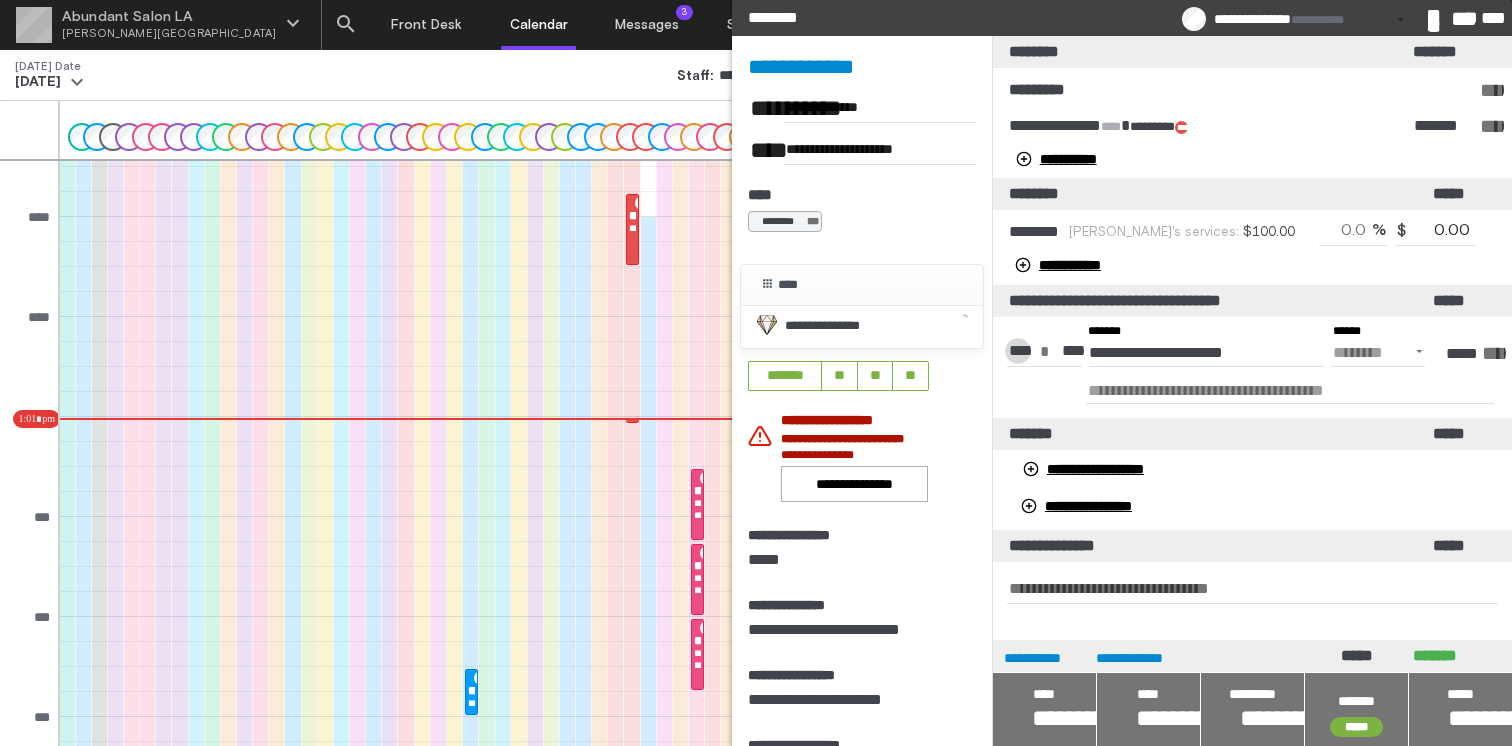 click on "**********" 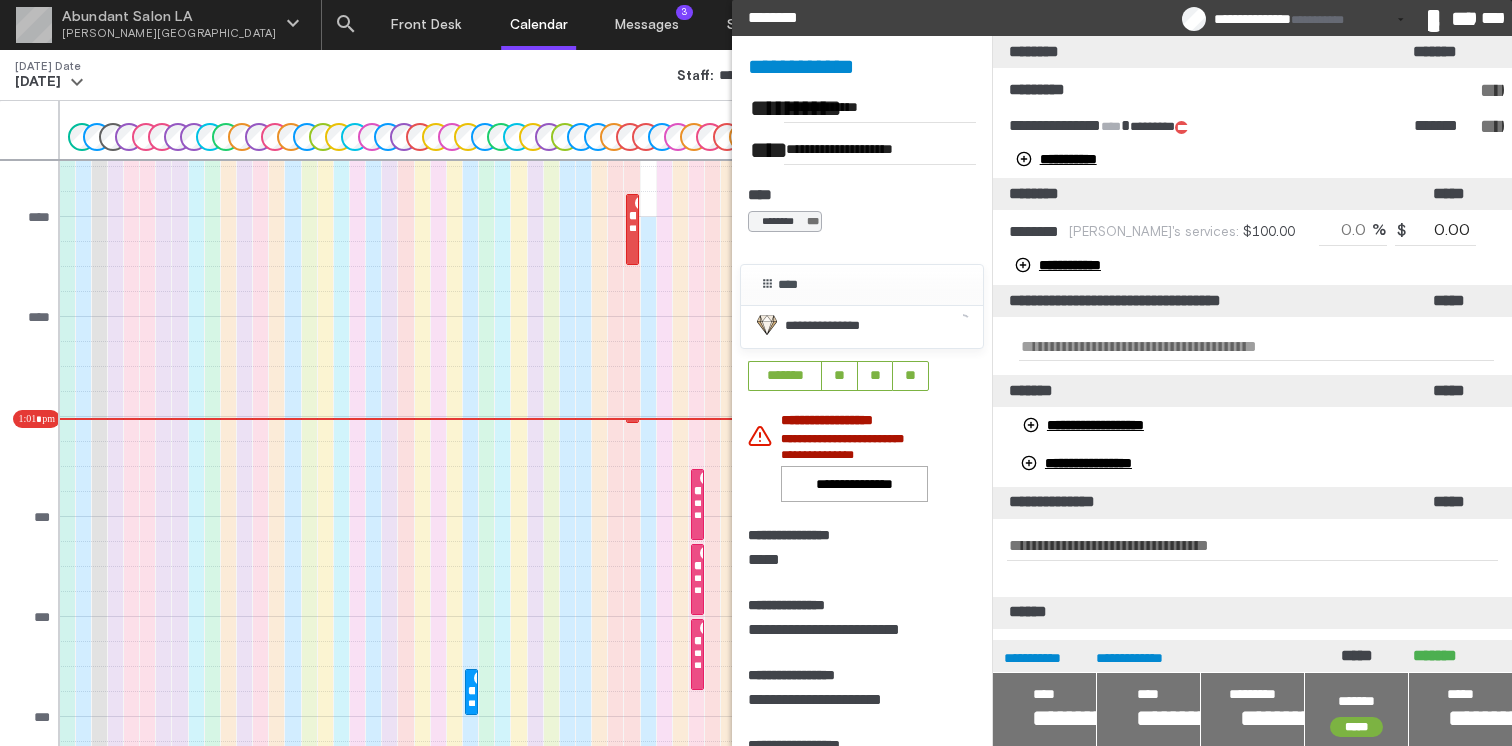 type on "******" 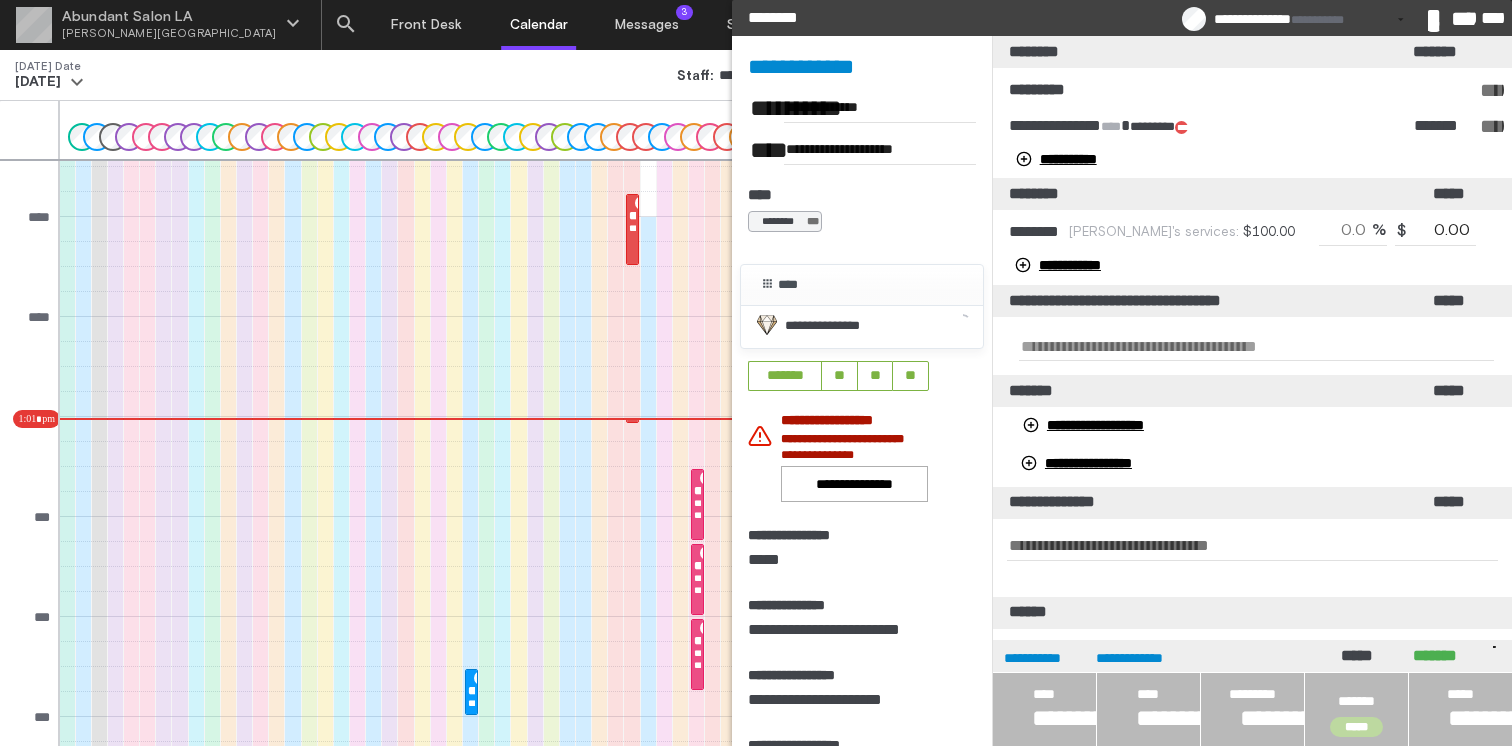 type on "******" 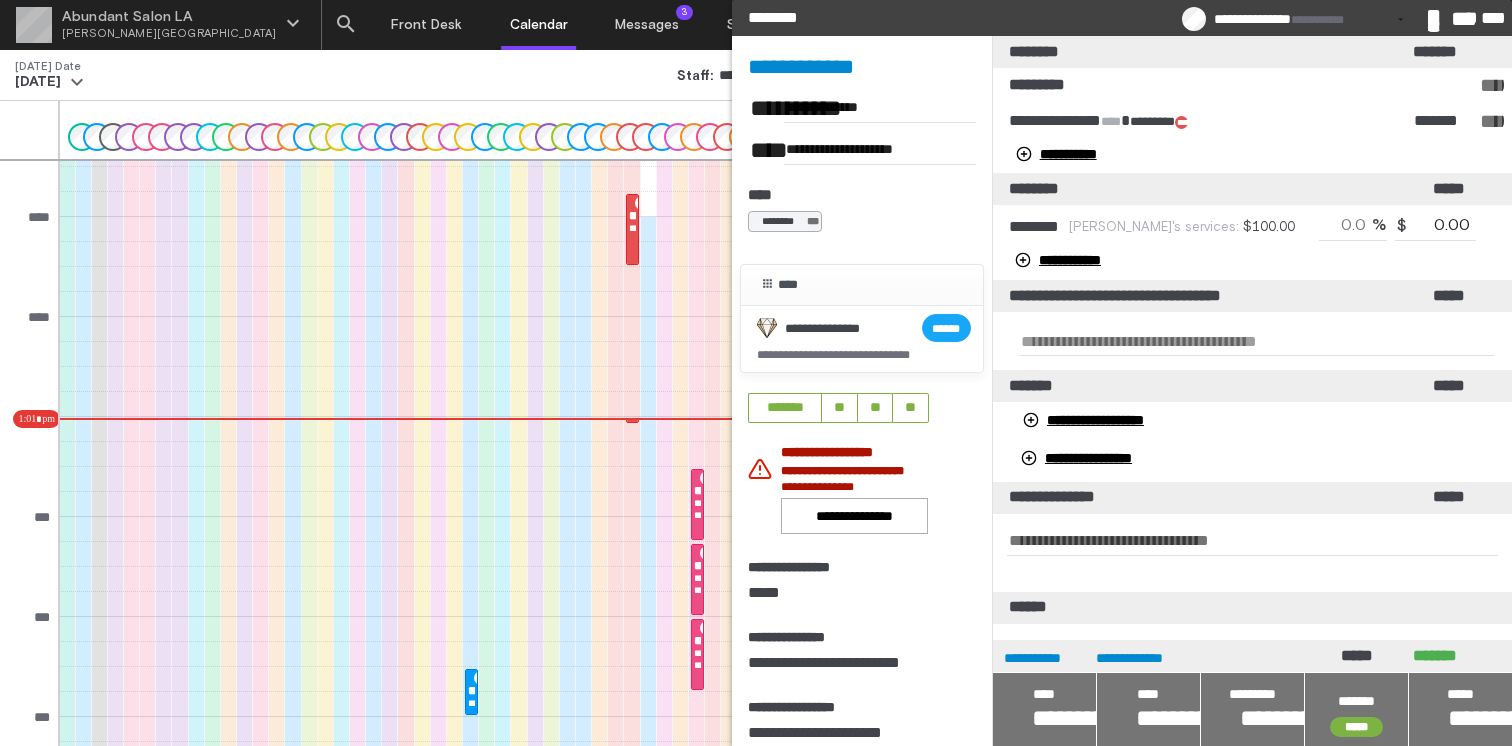 scroll, scrollTop: 0, scrollLeft: 0, axis: both 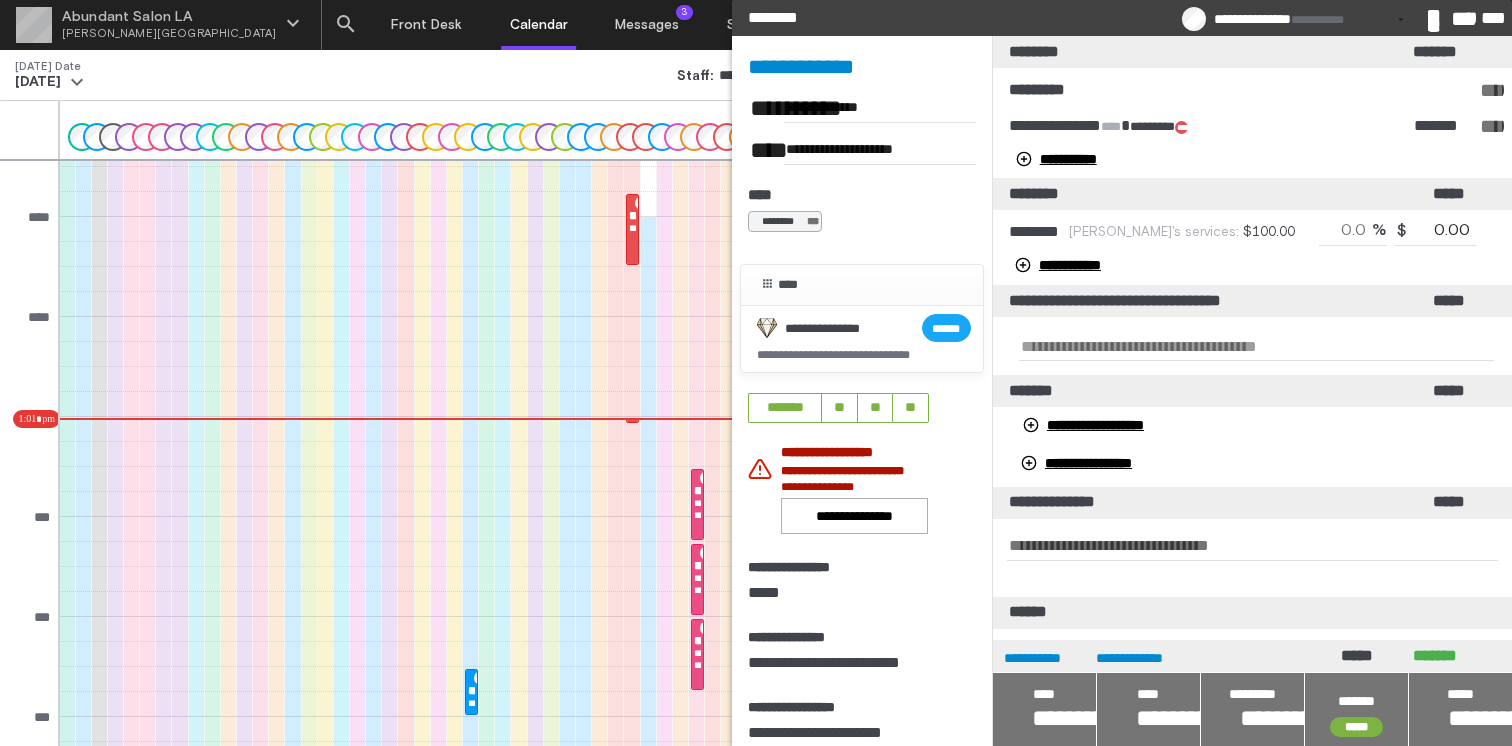 click on "*********" 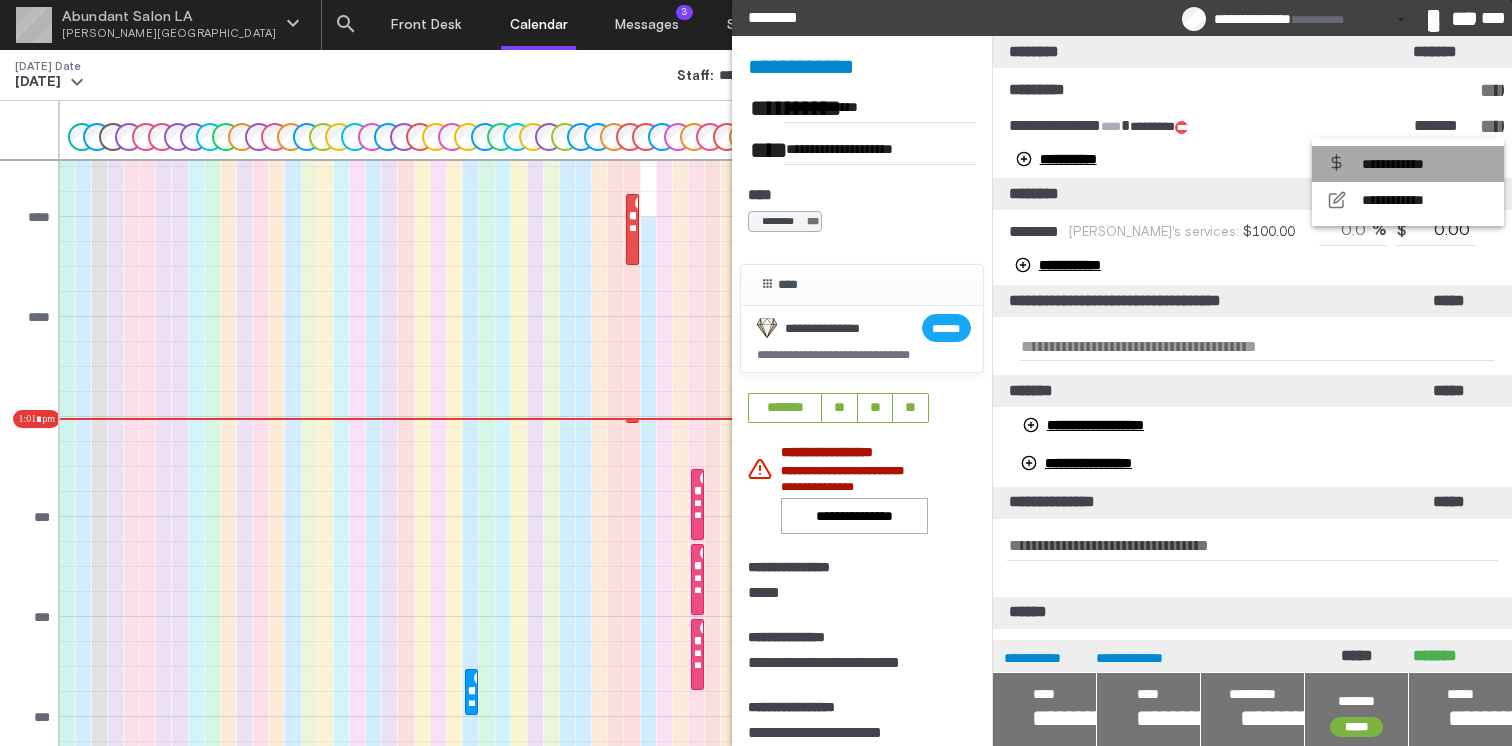 click on "**********" at bounding box center (1405, 164) 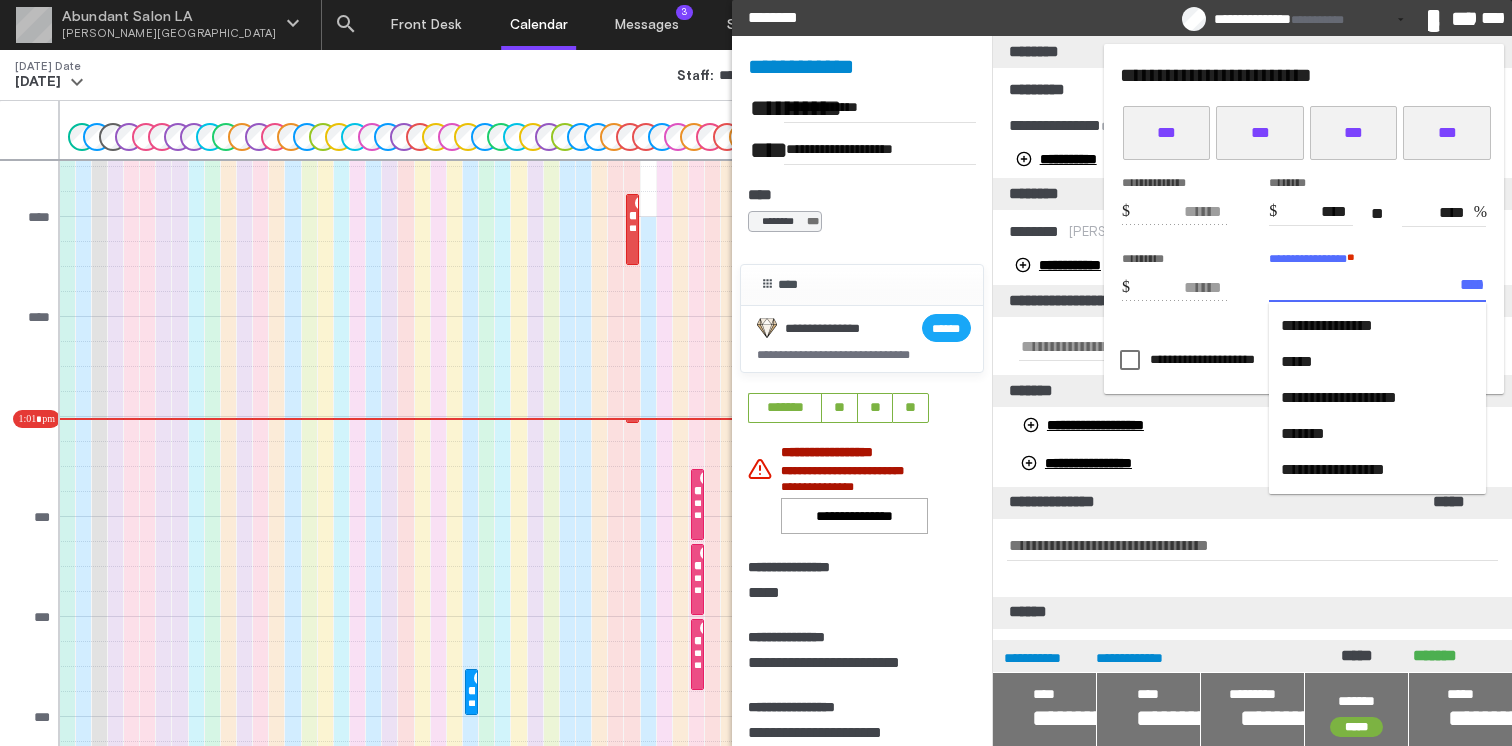 click on "**********" at bounding box center (1377, 287) 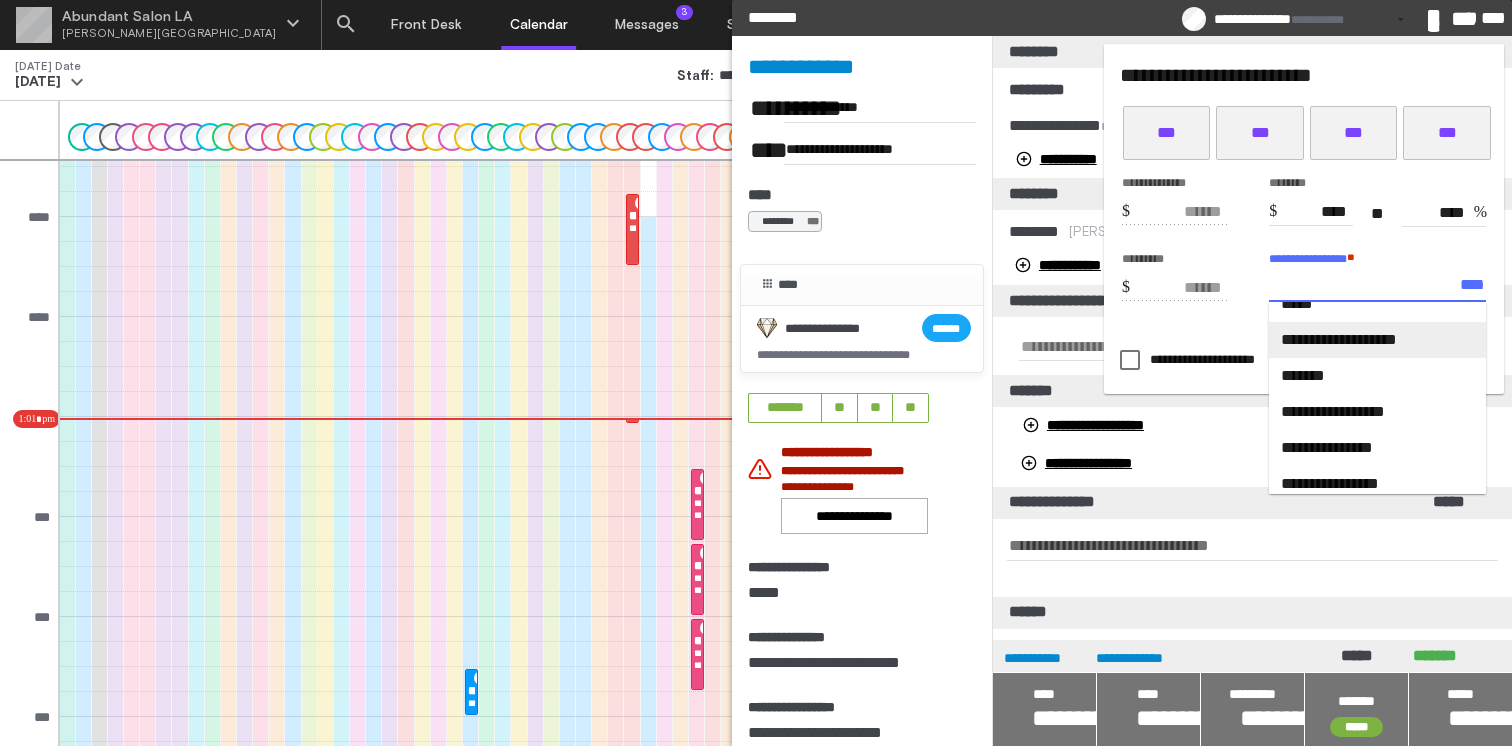 scroll, scrollTop: 0, scrollLeft: 0, axis: both 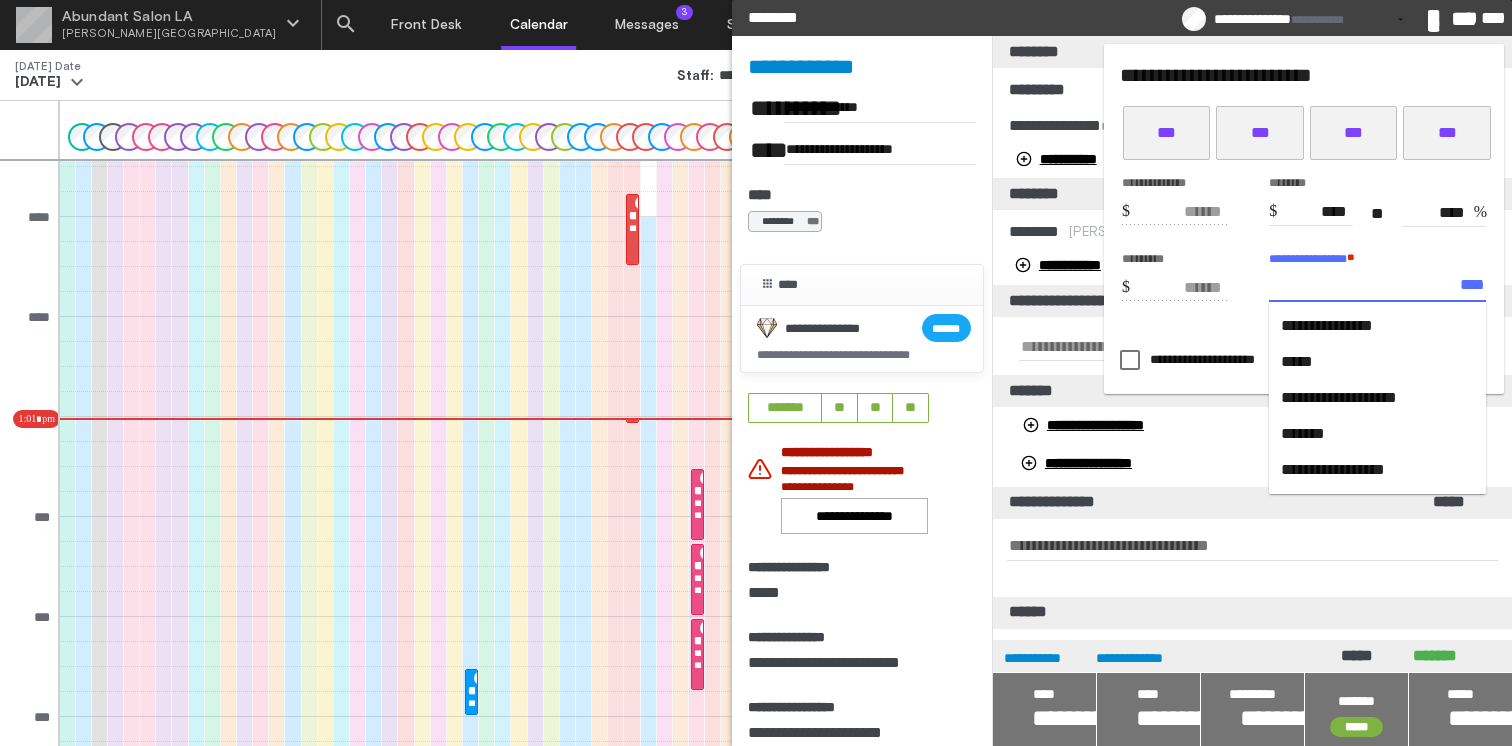 click on "**********" 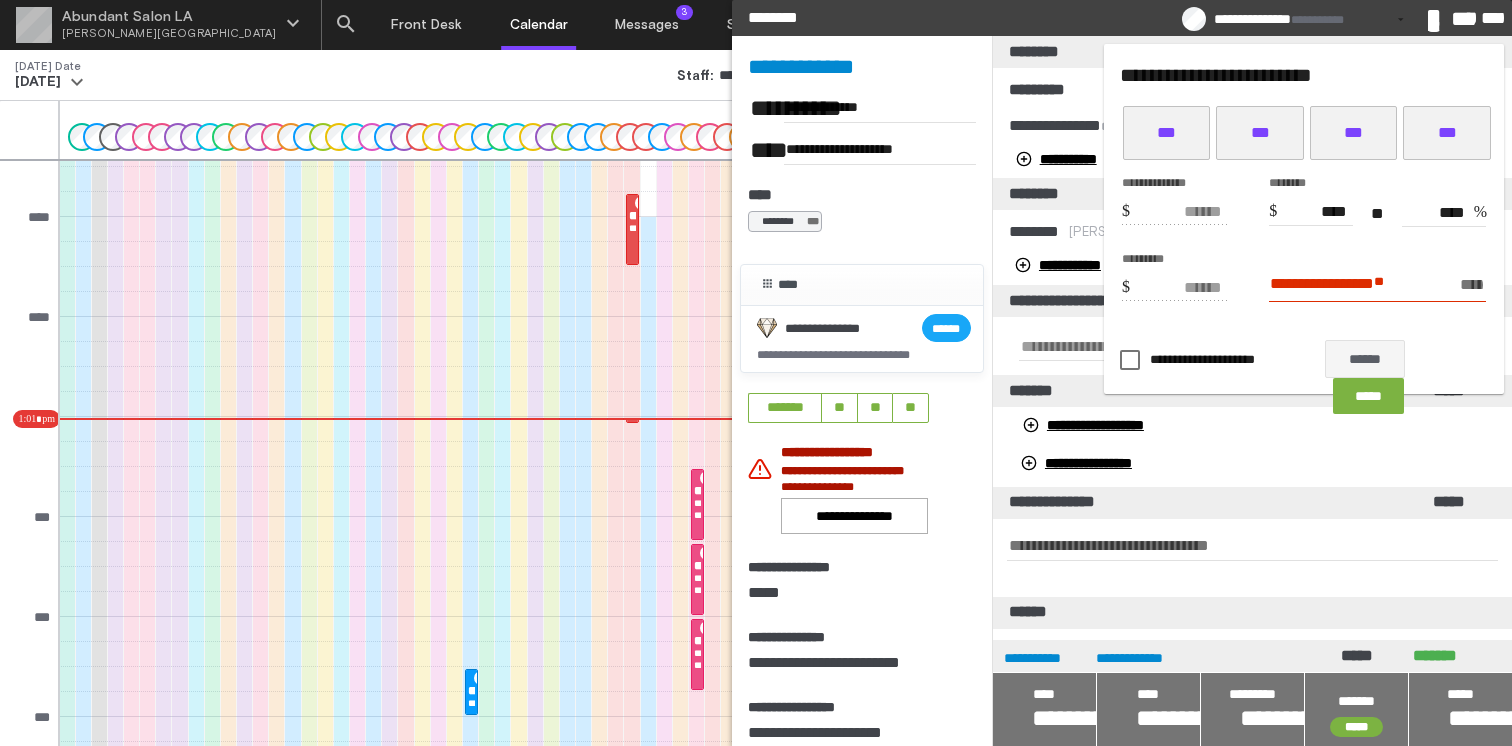 click on "*****" at bounding box center (1490, 18) 